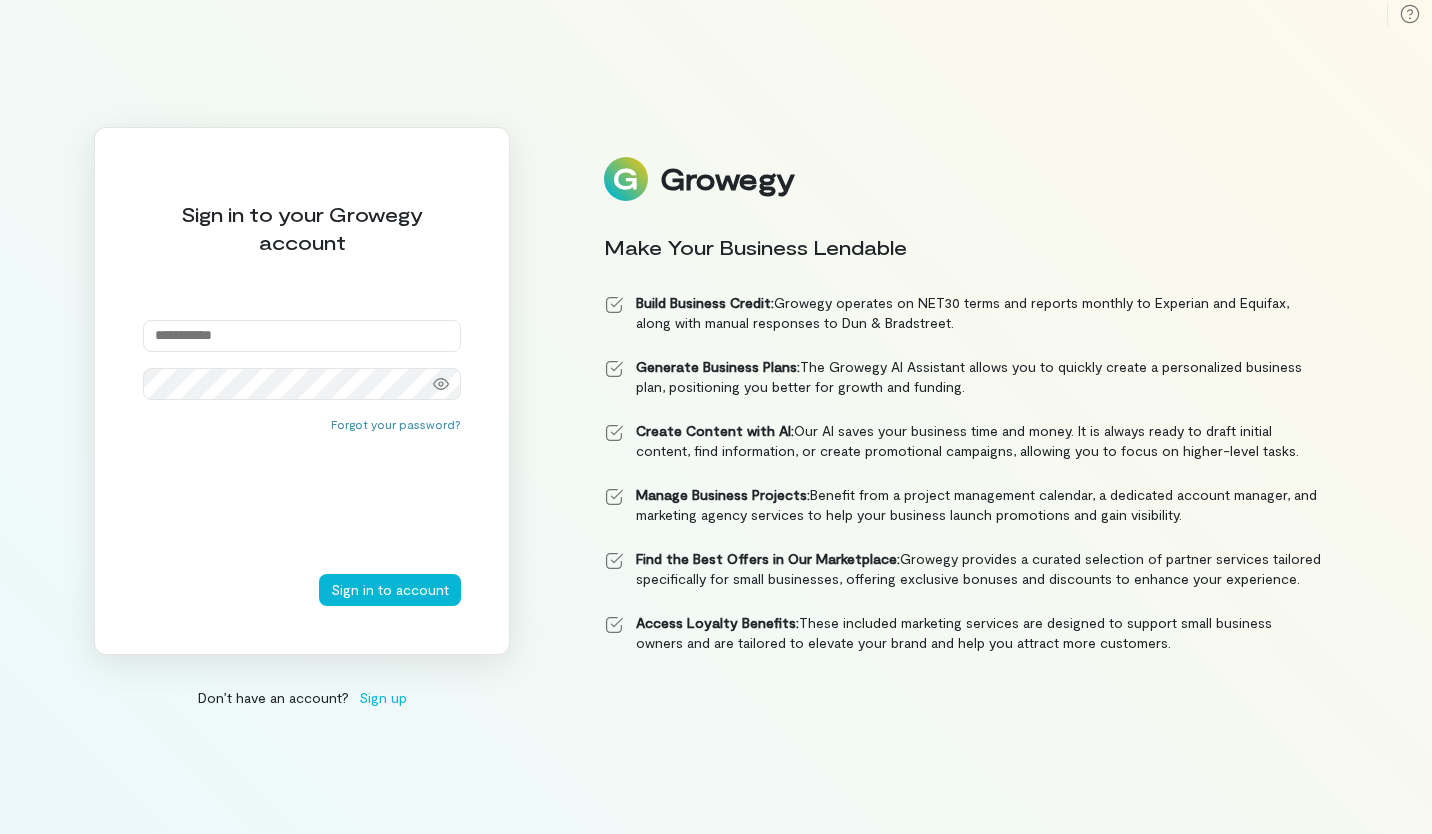 scroll, scrollTop: 0, scrollLeft: 0, axis: both 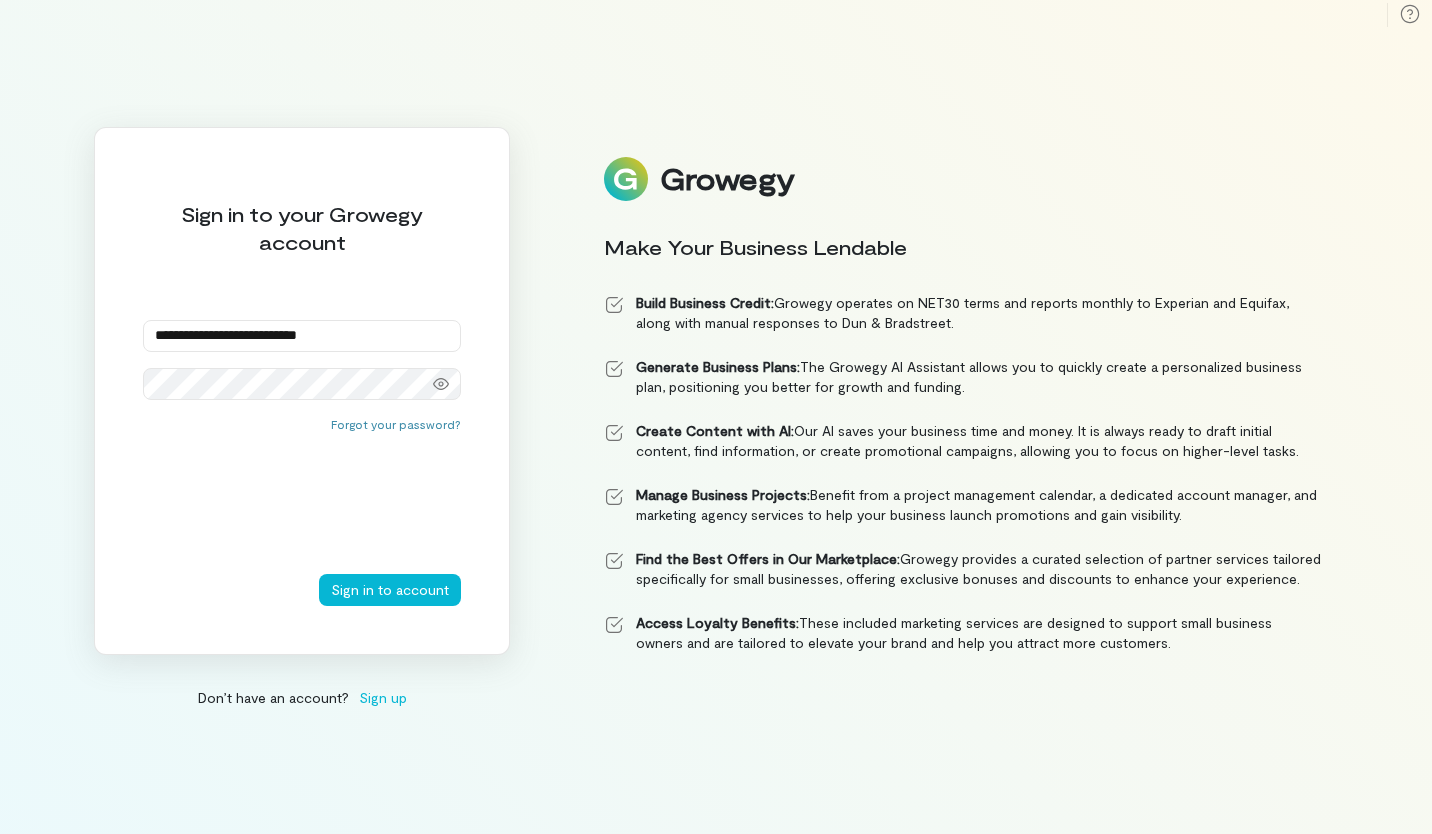 drag, startPoint x: 421, startPoint y: 383, endPoint x: 43, endPoint y: 419, distance: 379.71042 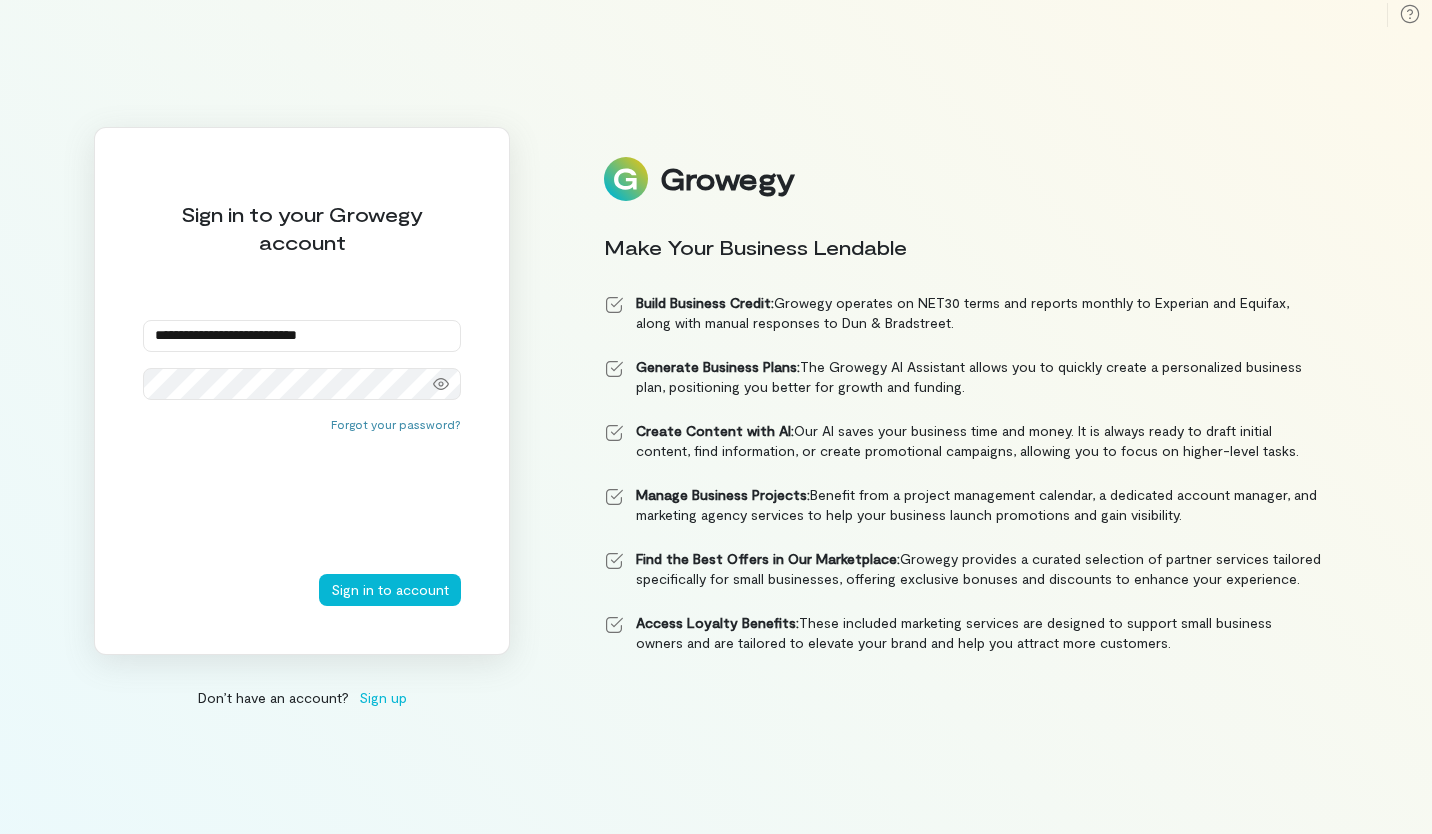 click on "**********" at bounding box center [716, 417] 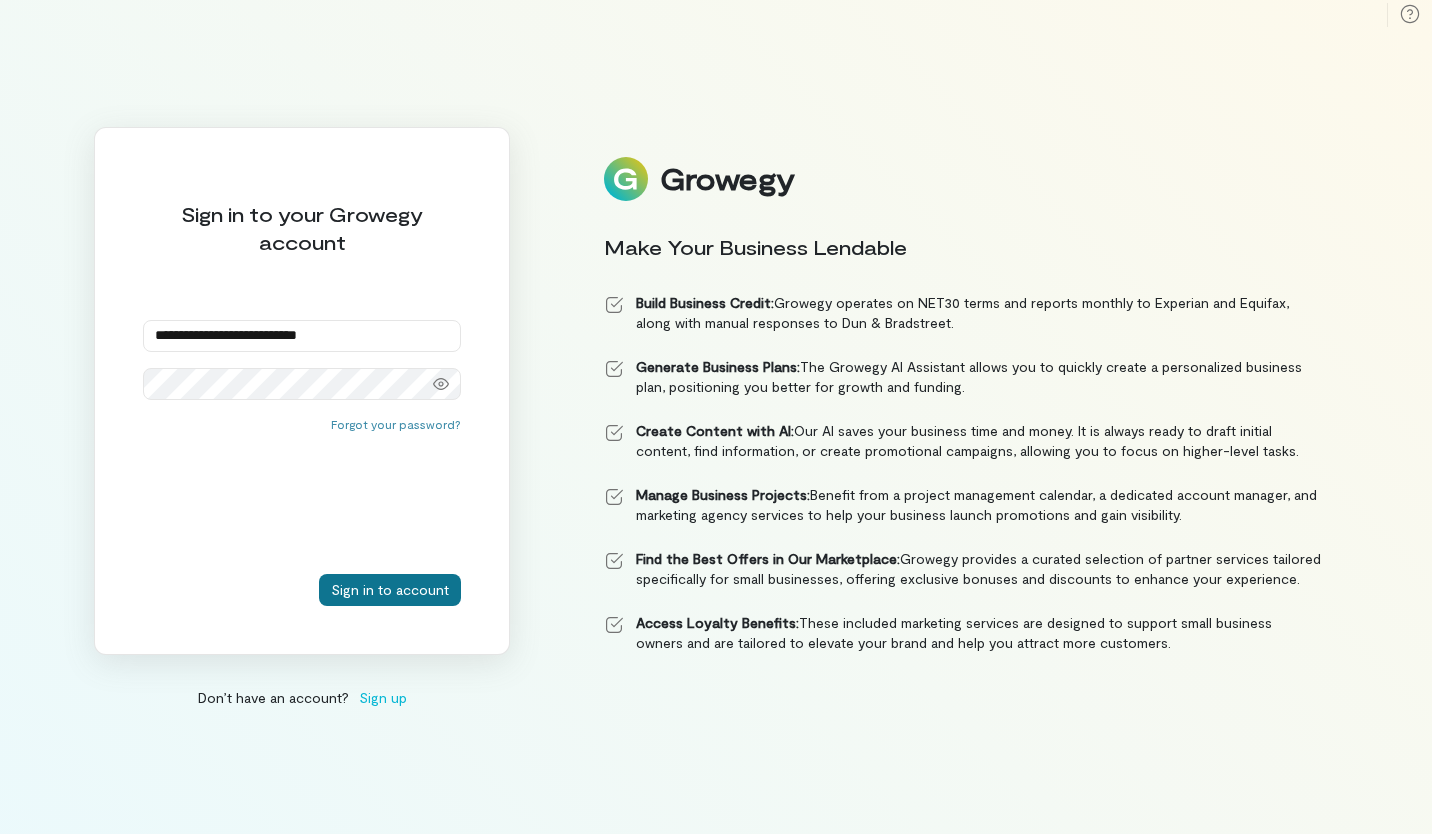 click on "Sign in to account" at bounding box center (390, 590) 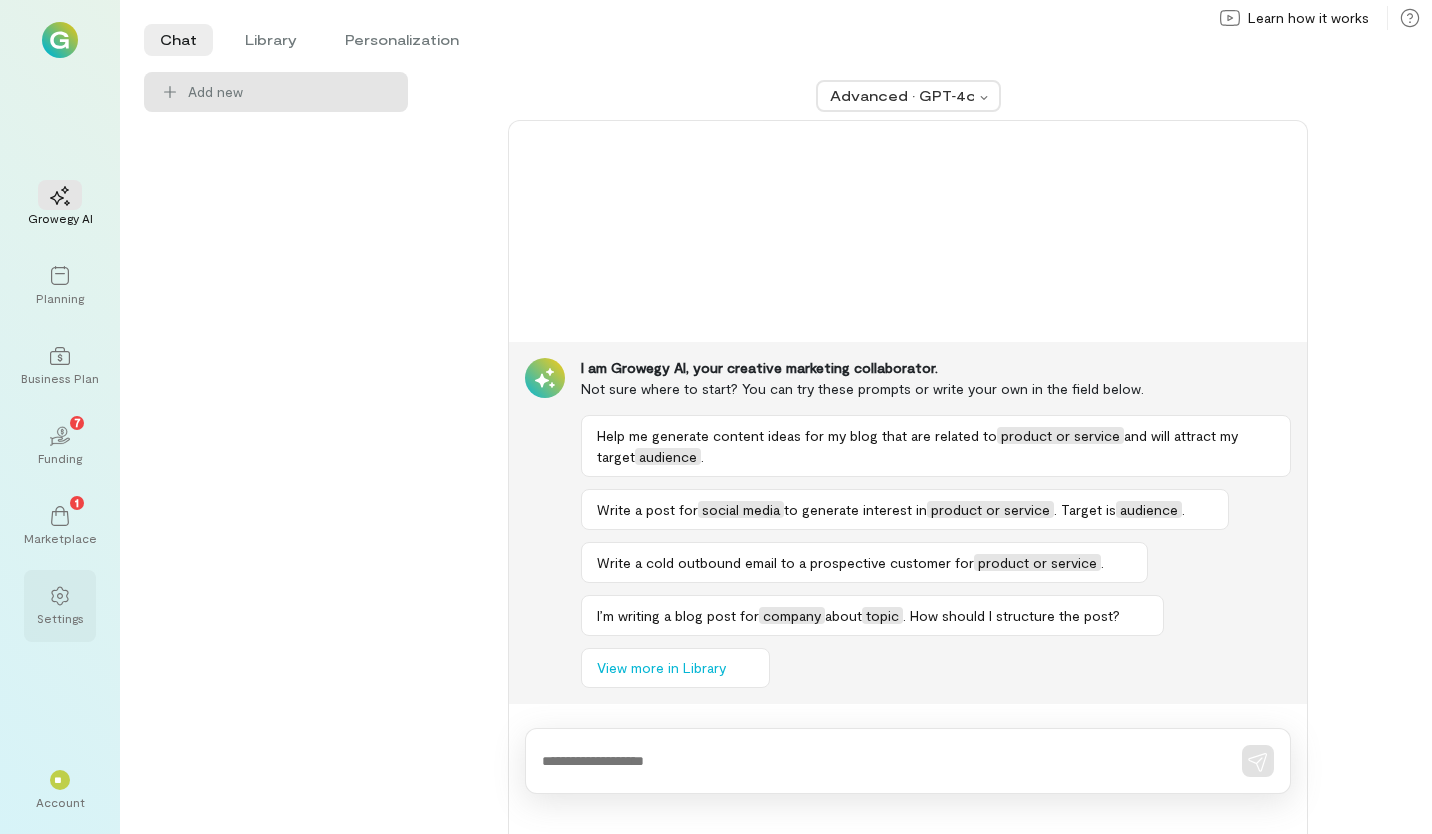 click at bounding box center [60, 595] 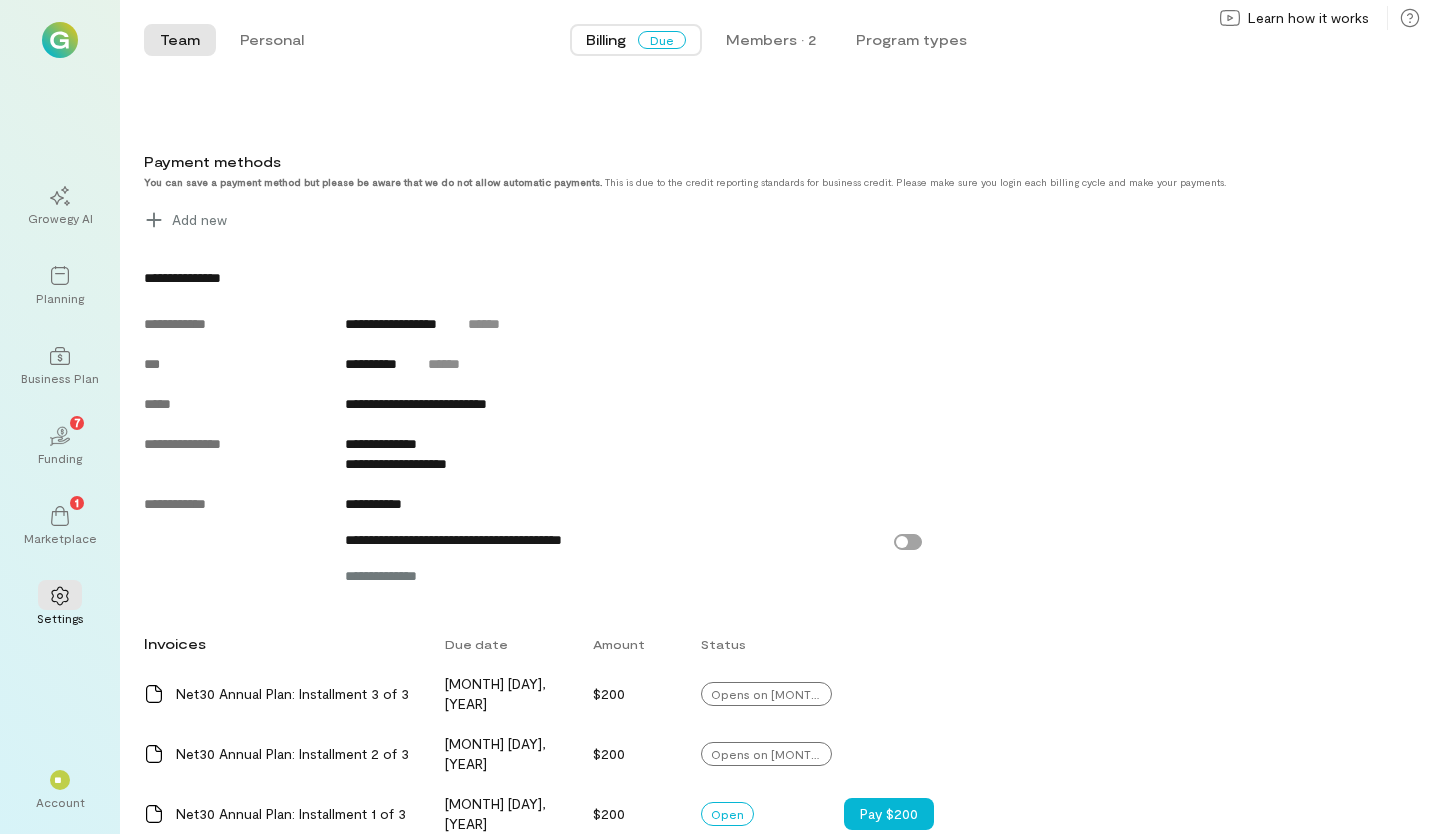 scroll, scrollTop: 736, scrollLeft: 0, axis: vertical 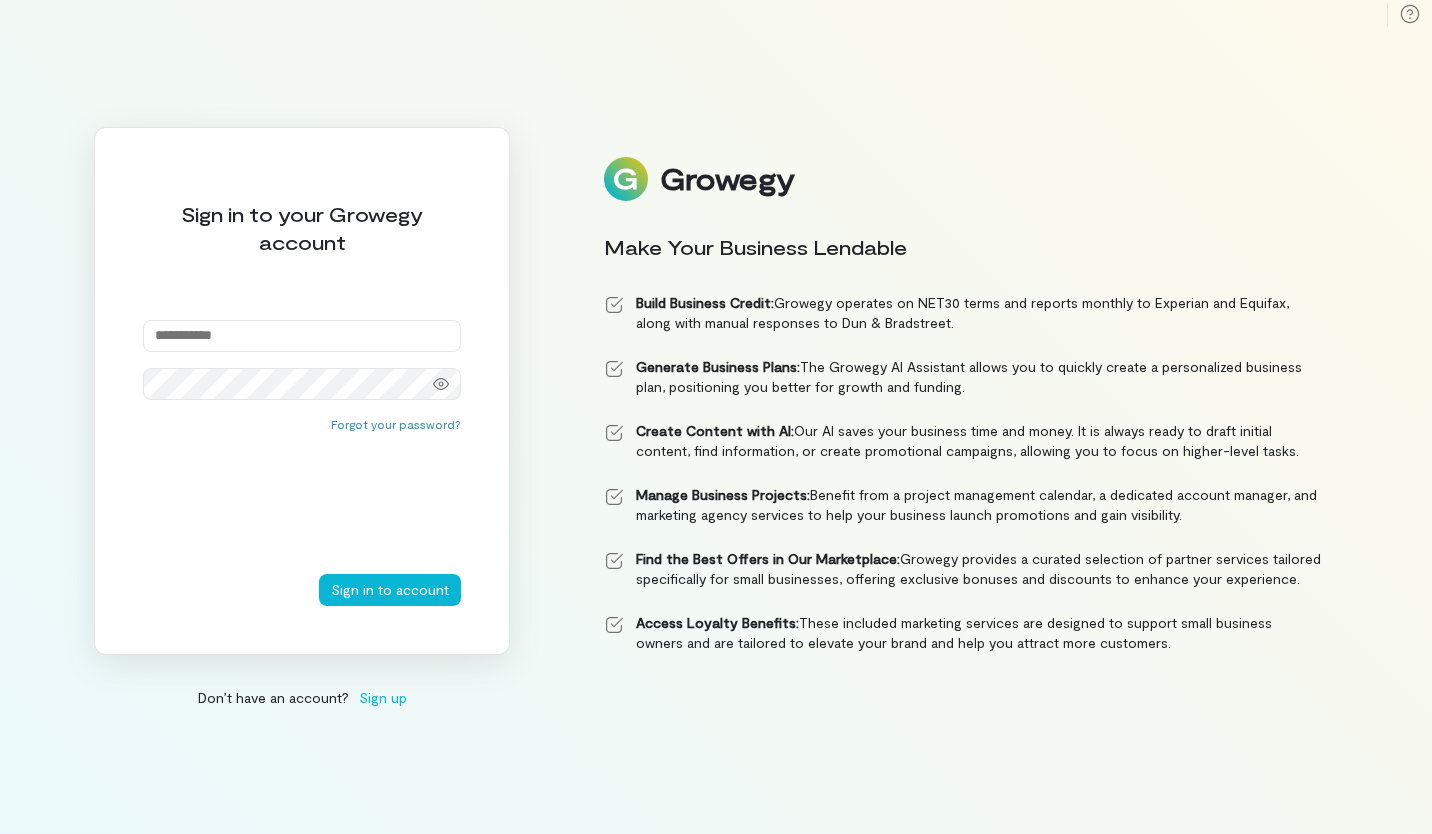 click at bounding box center [302, 336] 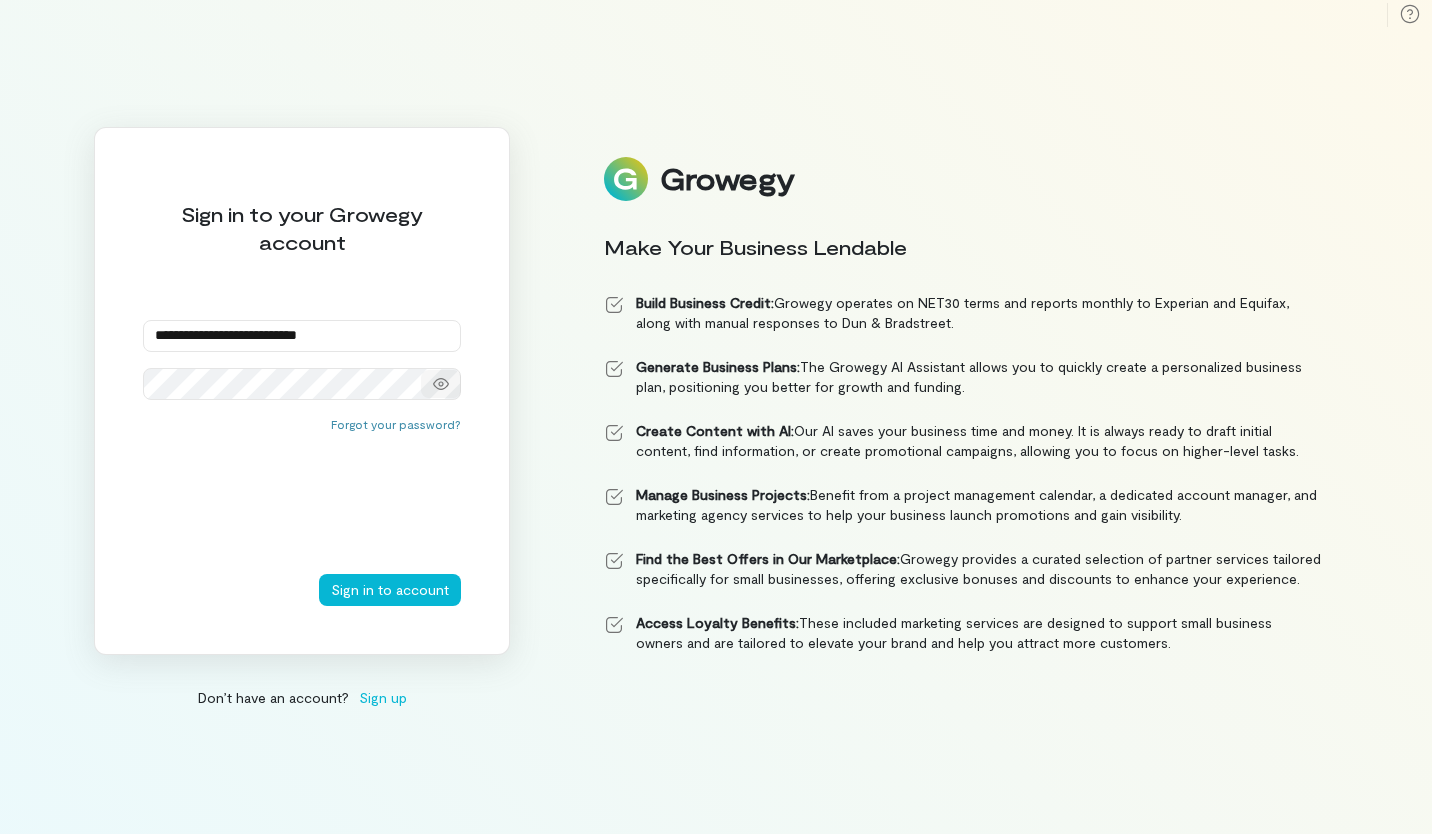 click at bounding box center (441, 384) 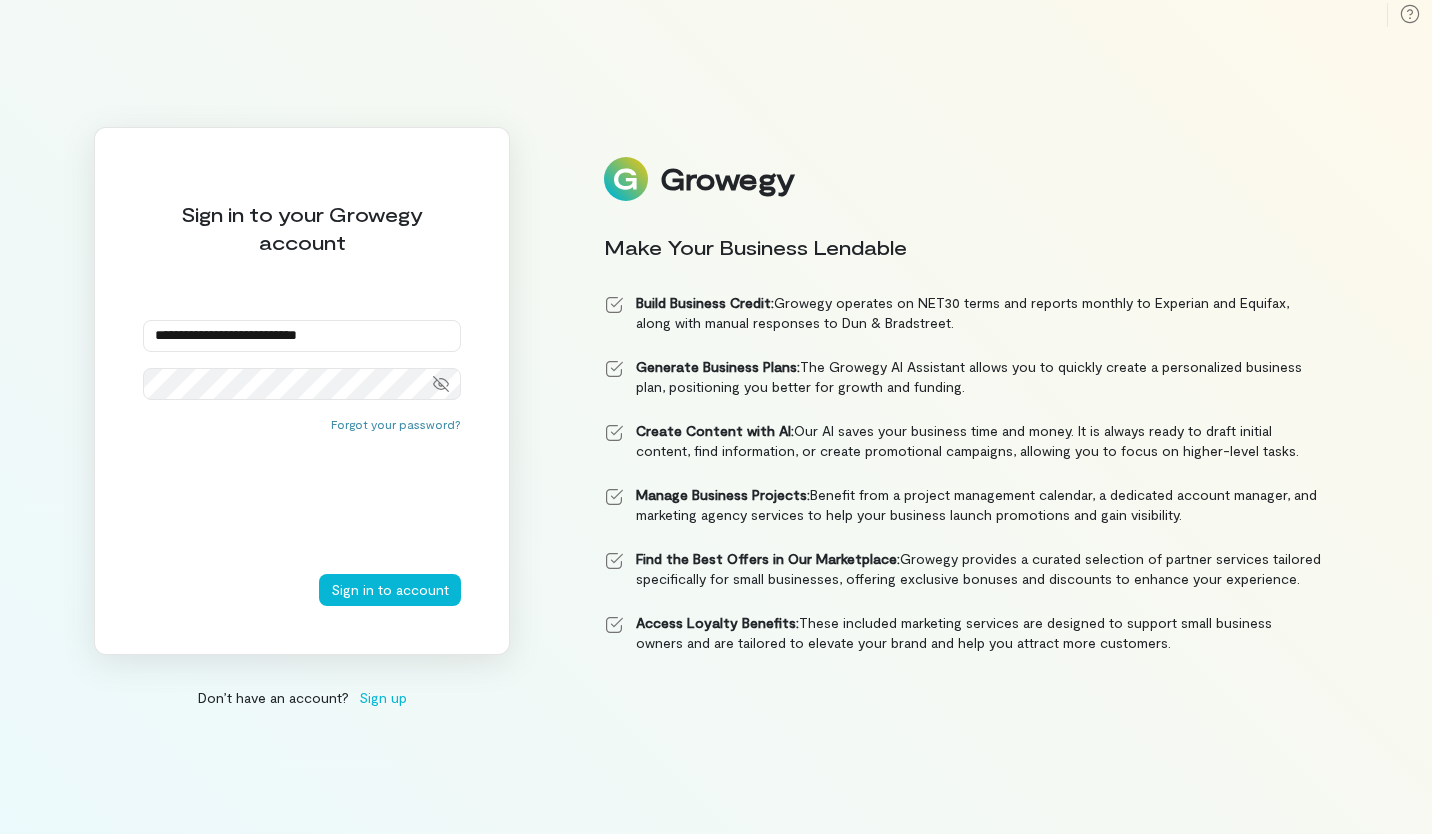click on "**********" at bounding box center [716, 417] 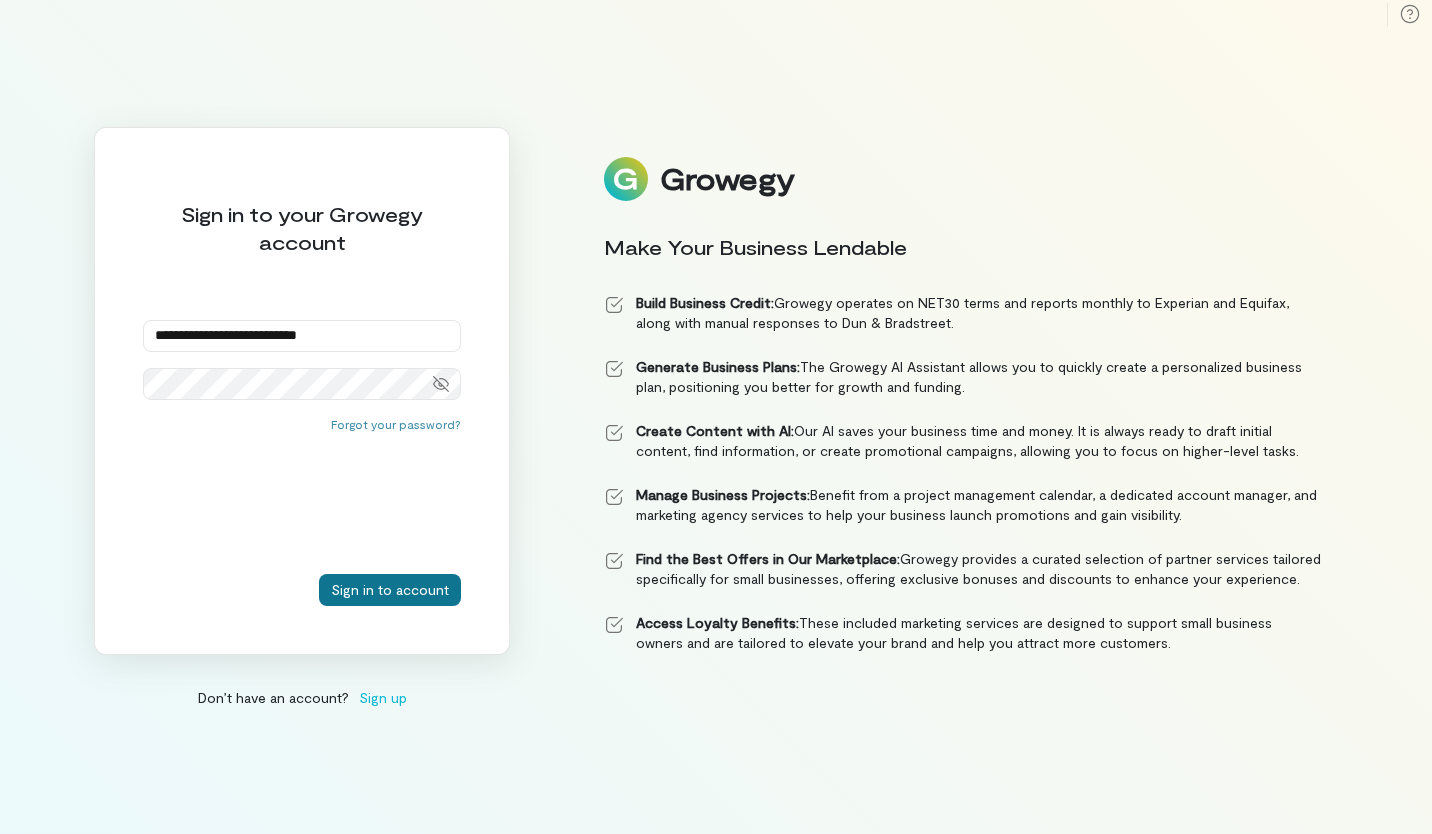 click on "Sign in to account" at bounding box center (390, 590) 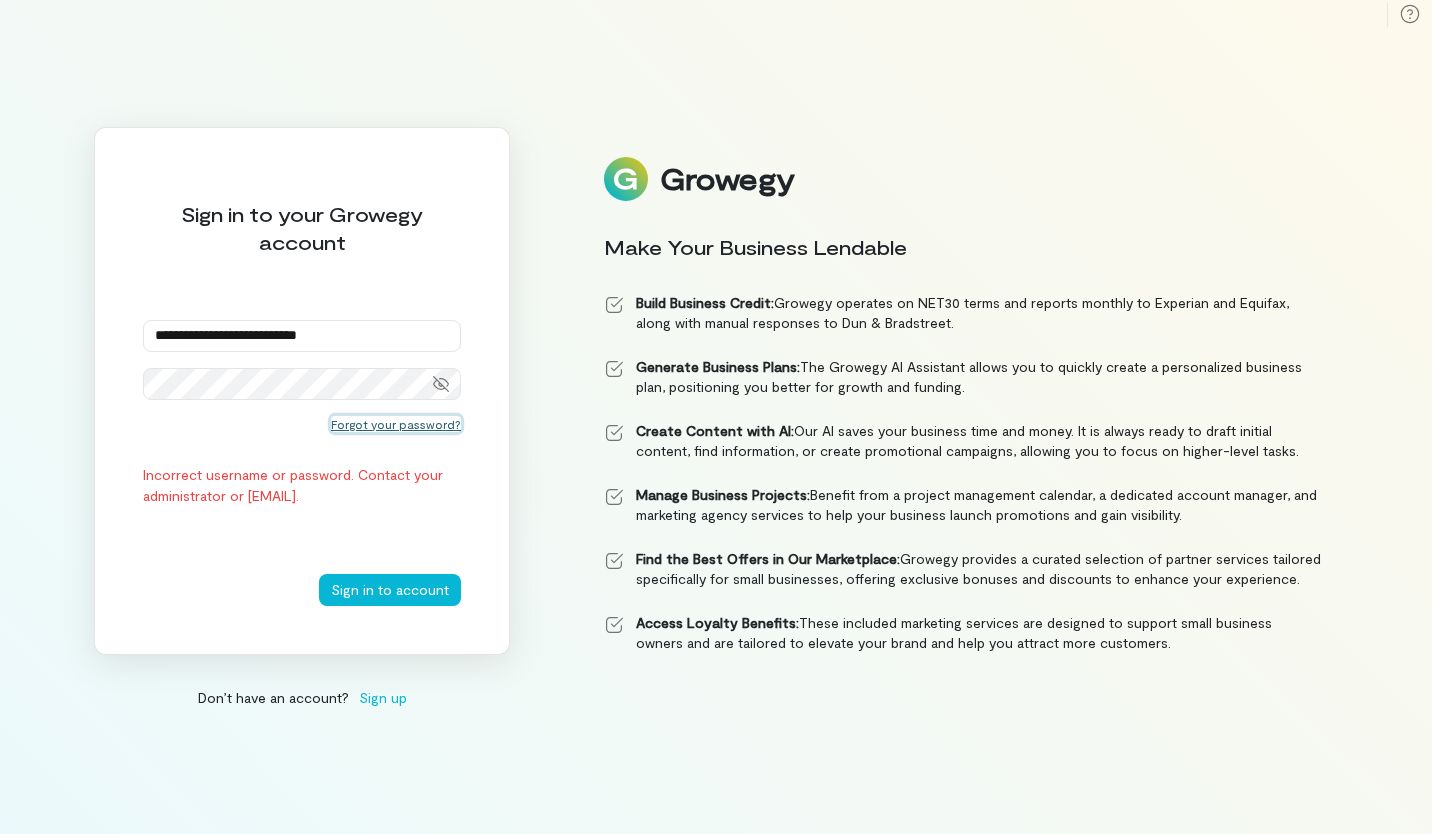 click on "Forgot your password?" at bounding box center (396, 424) 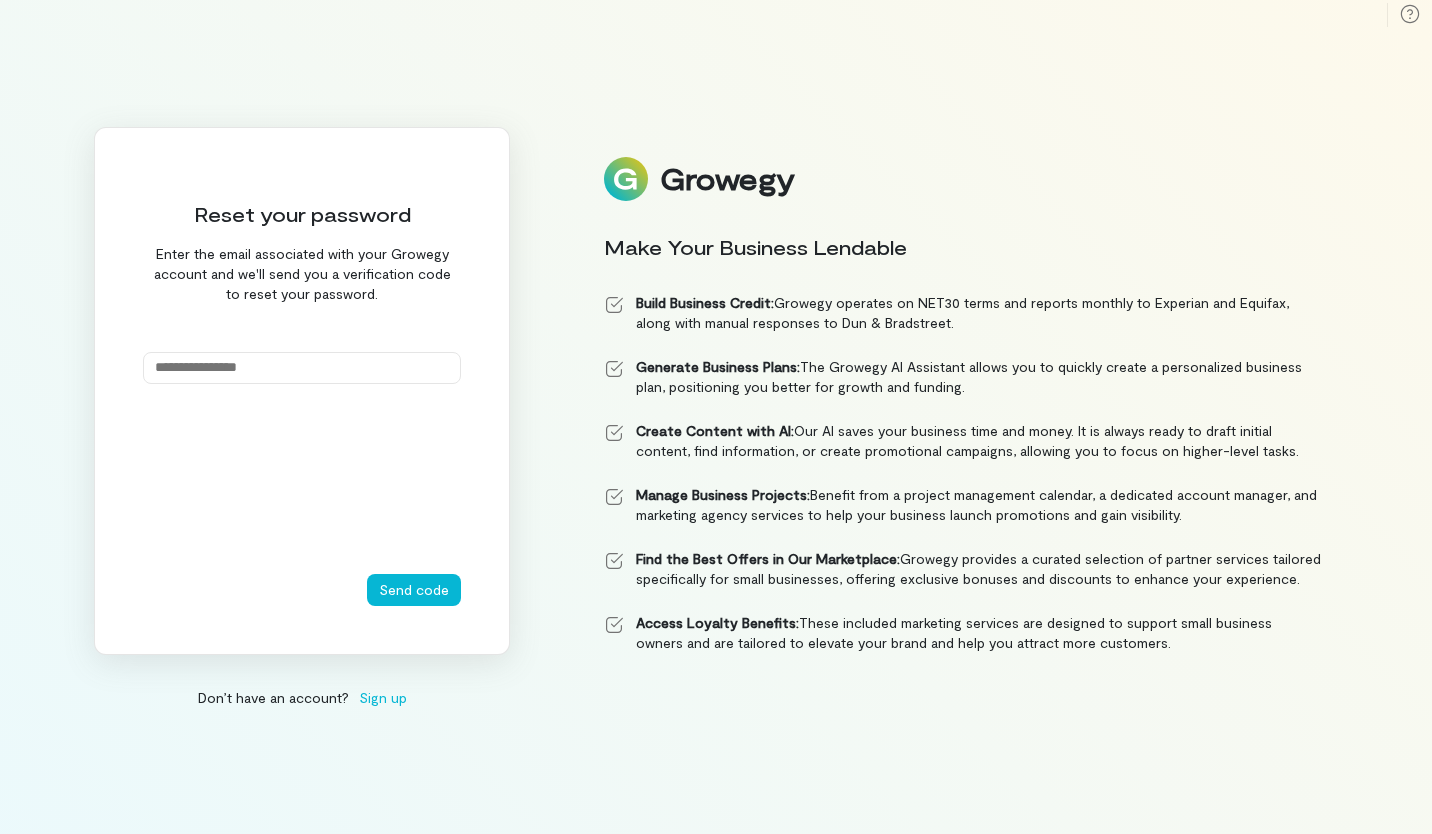 click at bounding box center [302, 368] 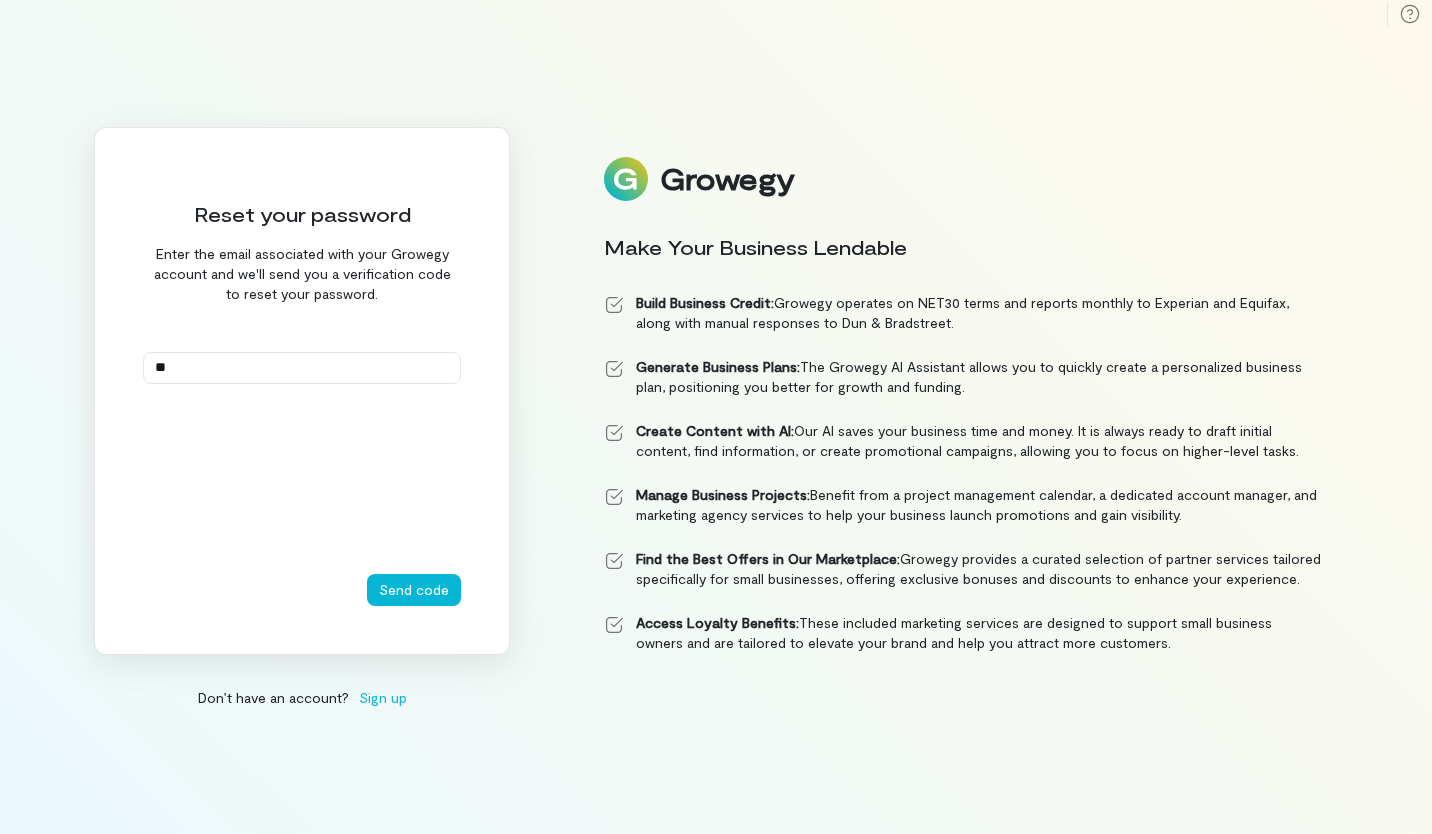 type on "**********" 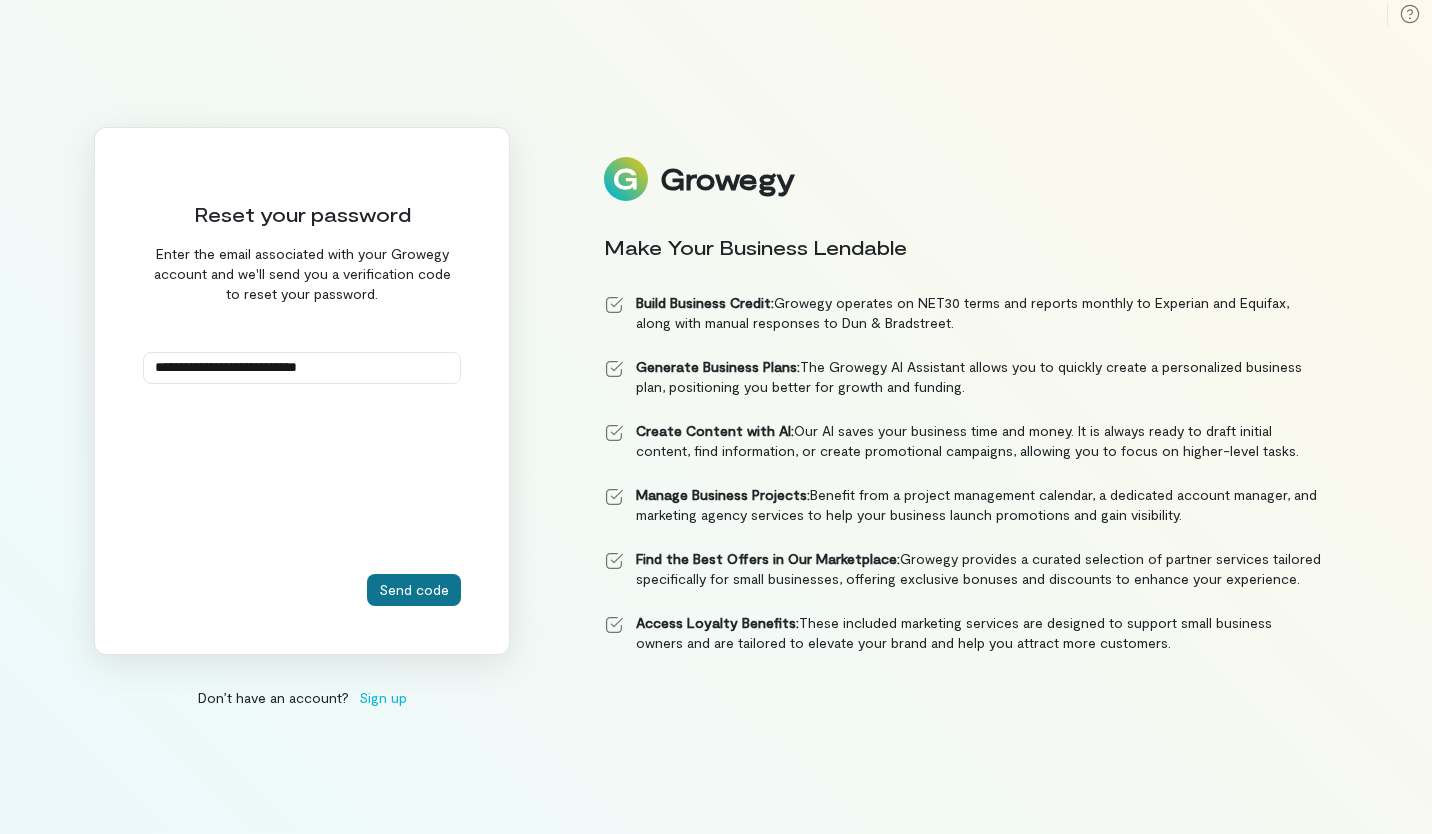 click on "Send code" at bounding box center [414, 590] 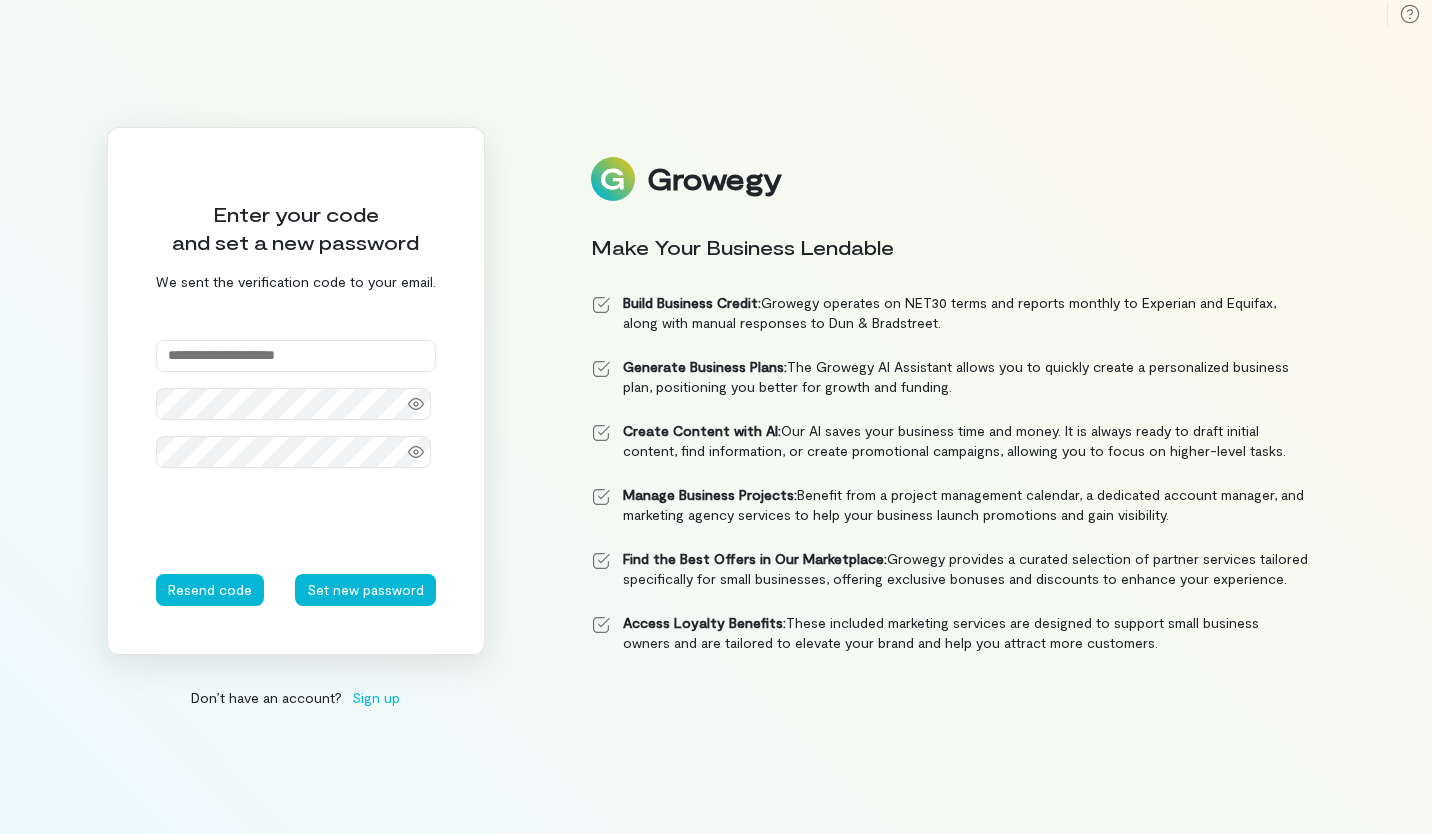 click at bounding box center (296, 356) 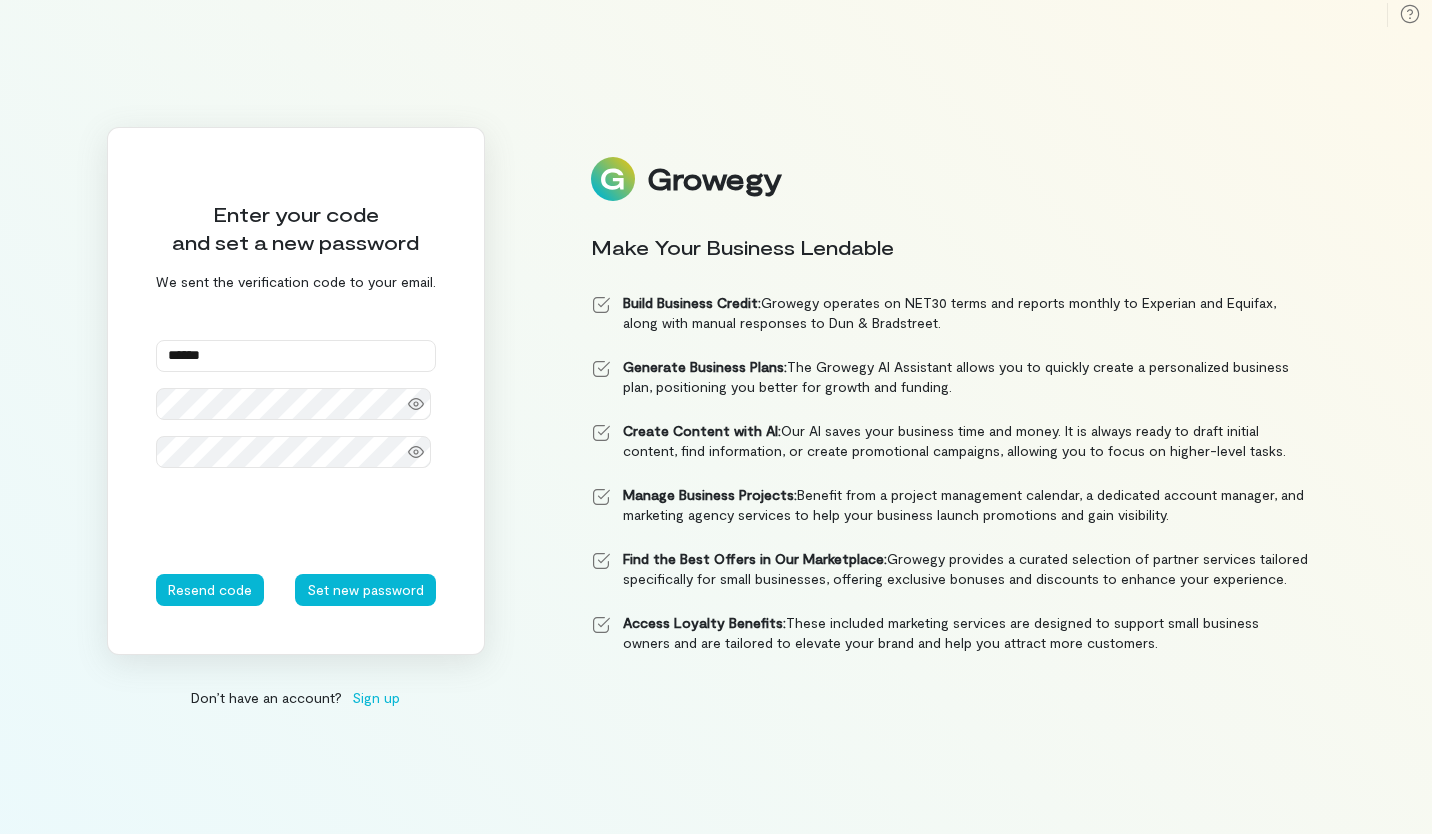 type on "******" 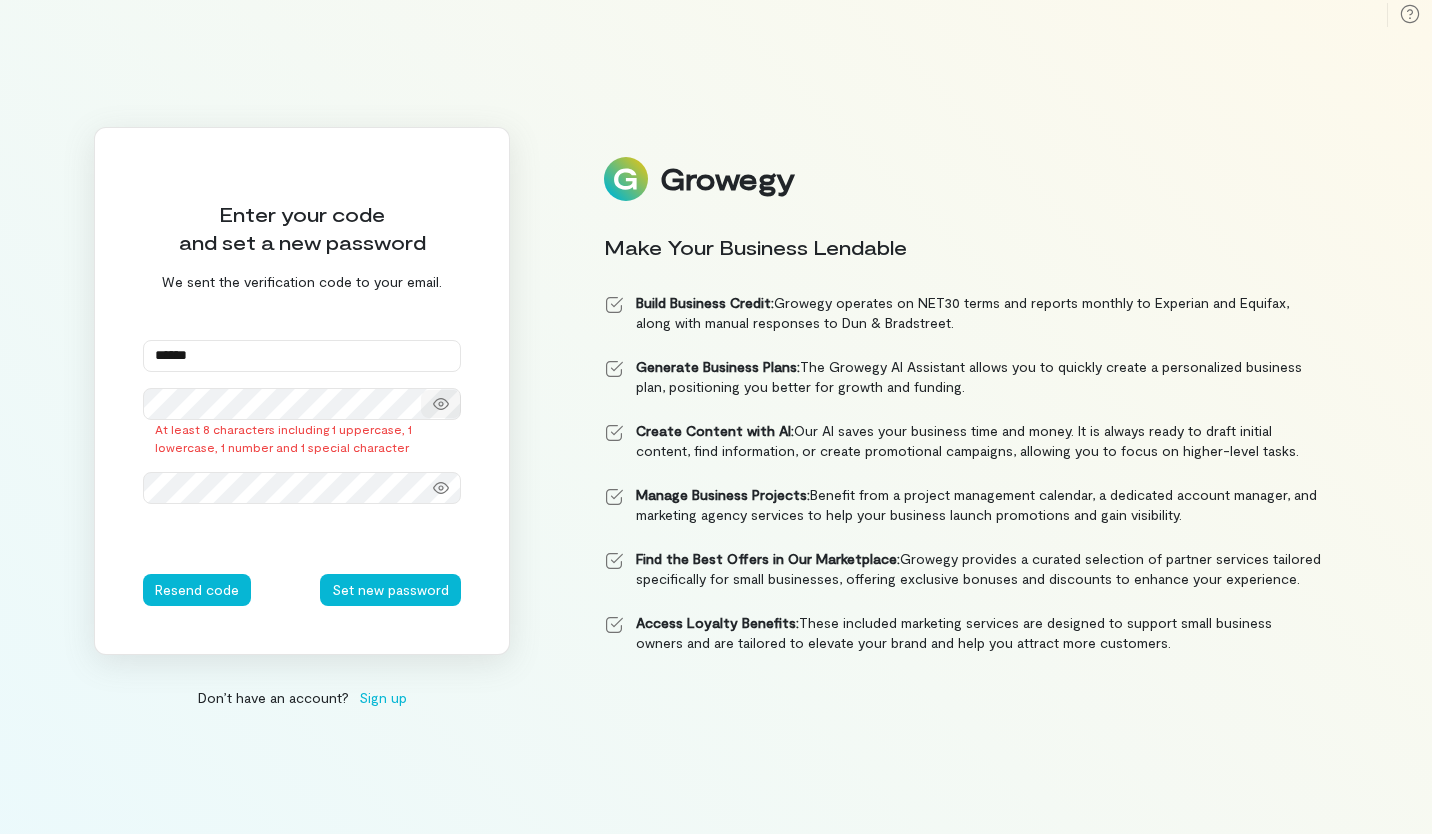 click 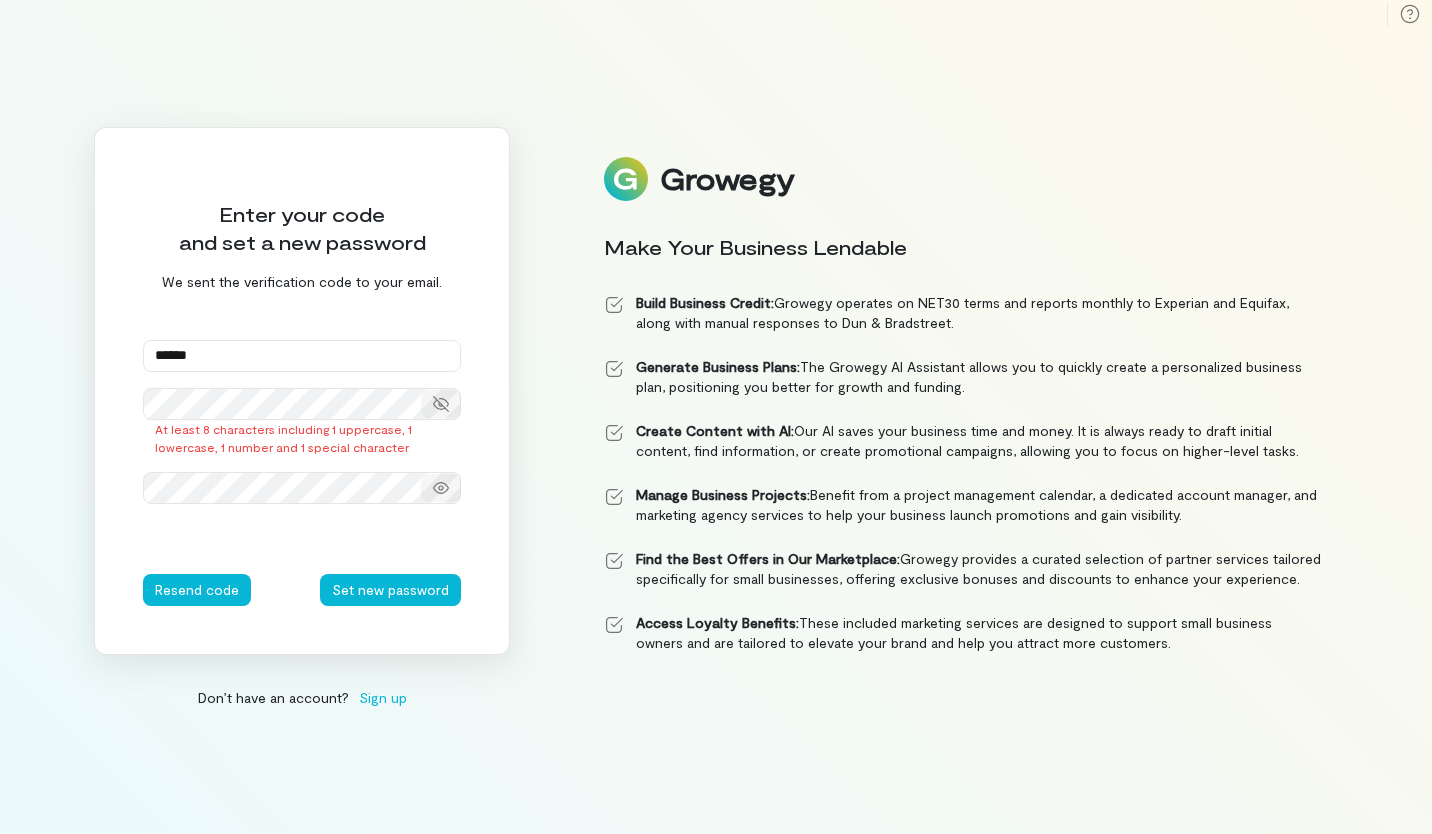 click 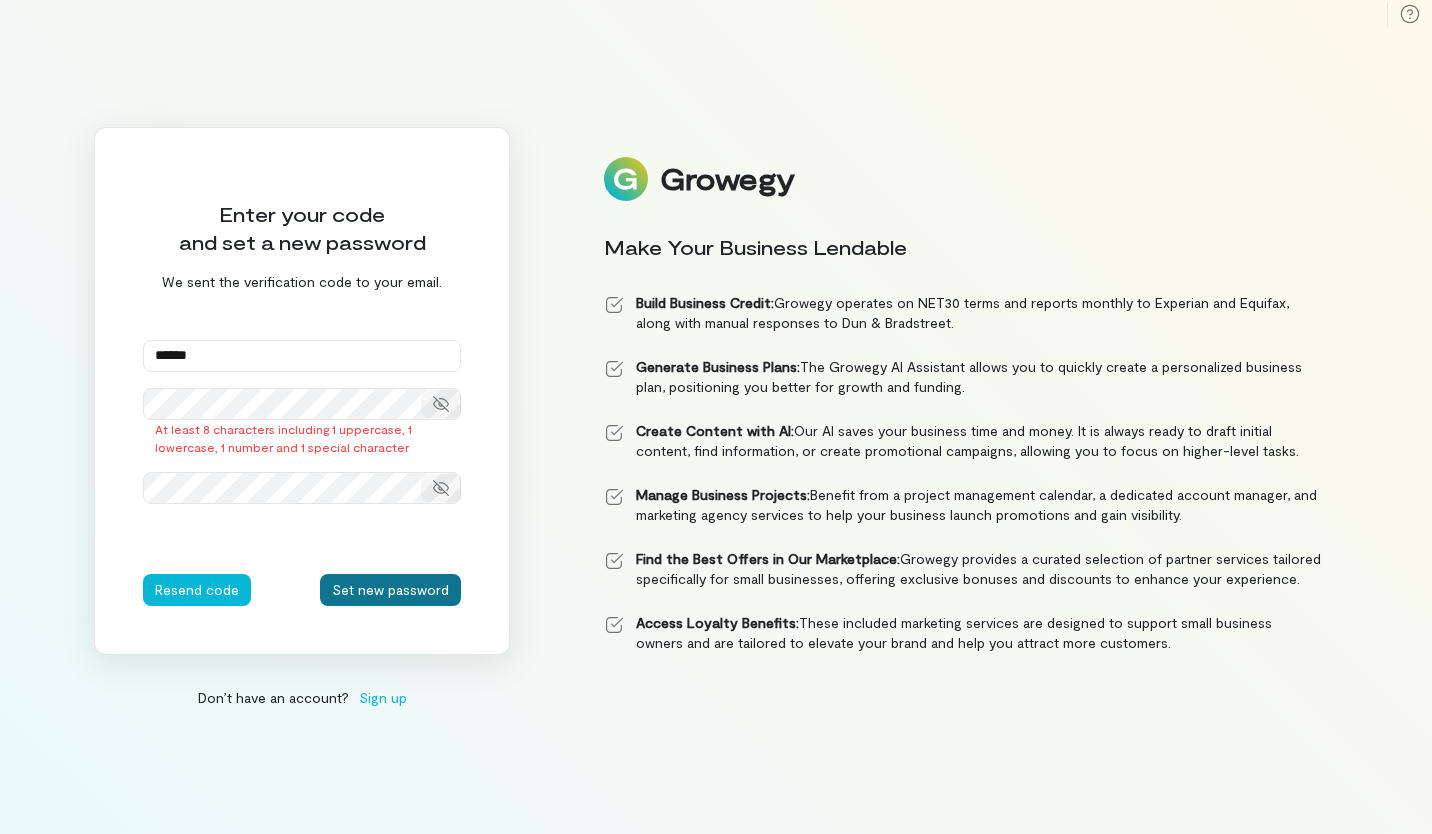 click on "Set new password" at bounding box center [390, 590] 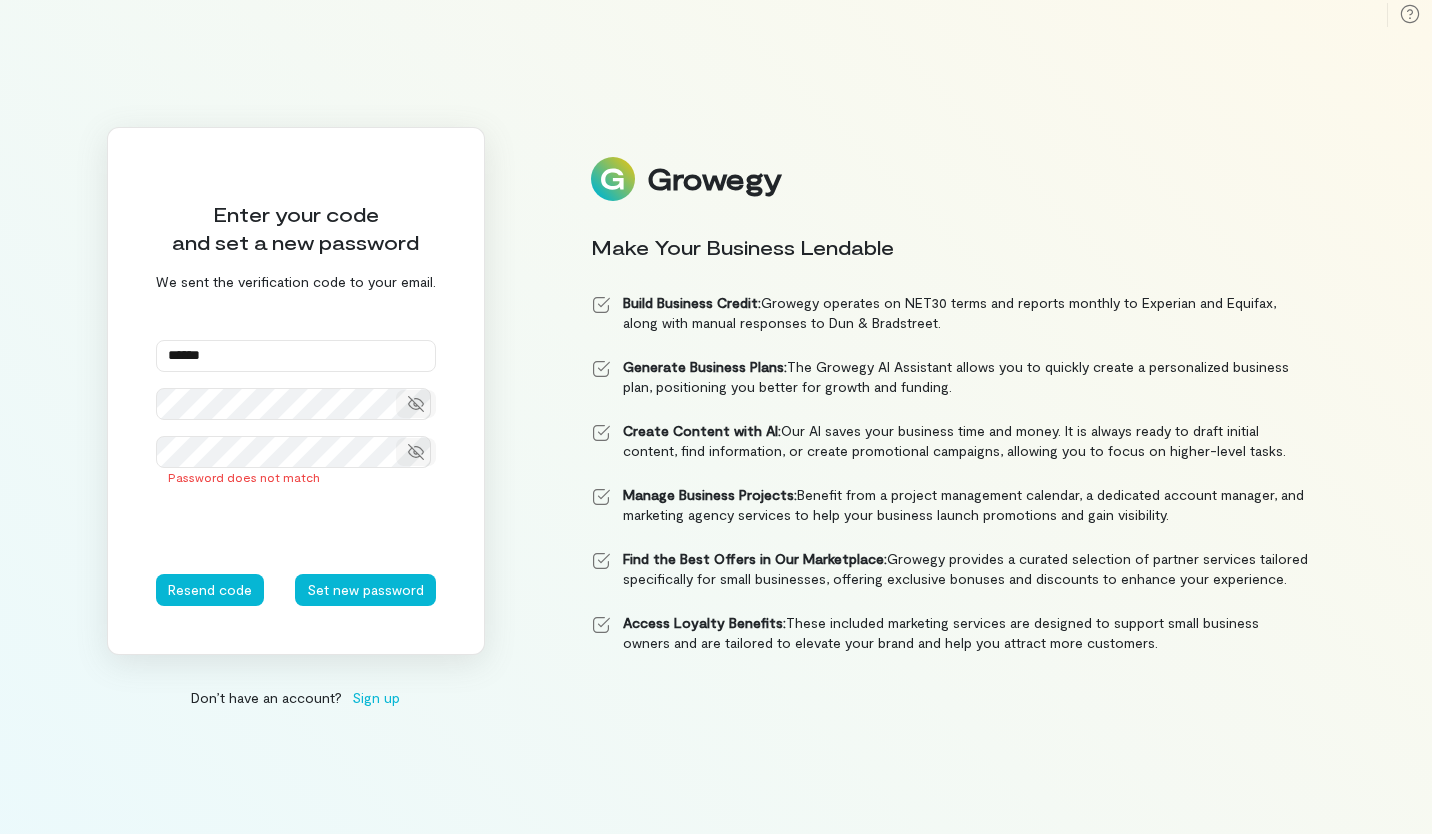 click on "Enter your code  and set a new password We sent the verification code to your email.   ****** Password does not match Resend code Set new password" at bounding box center [296, 391] 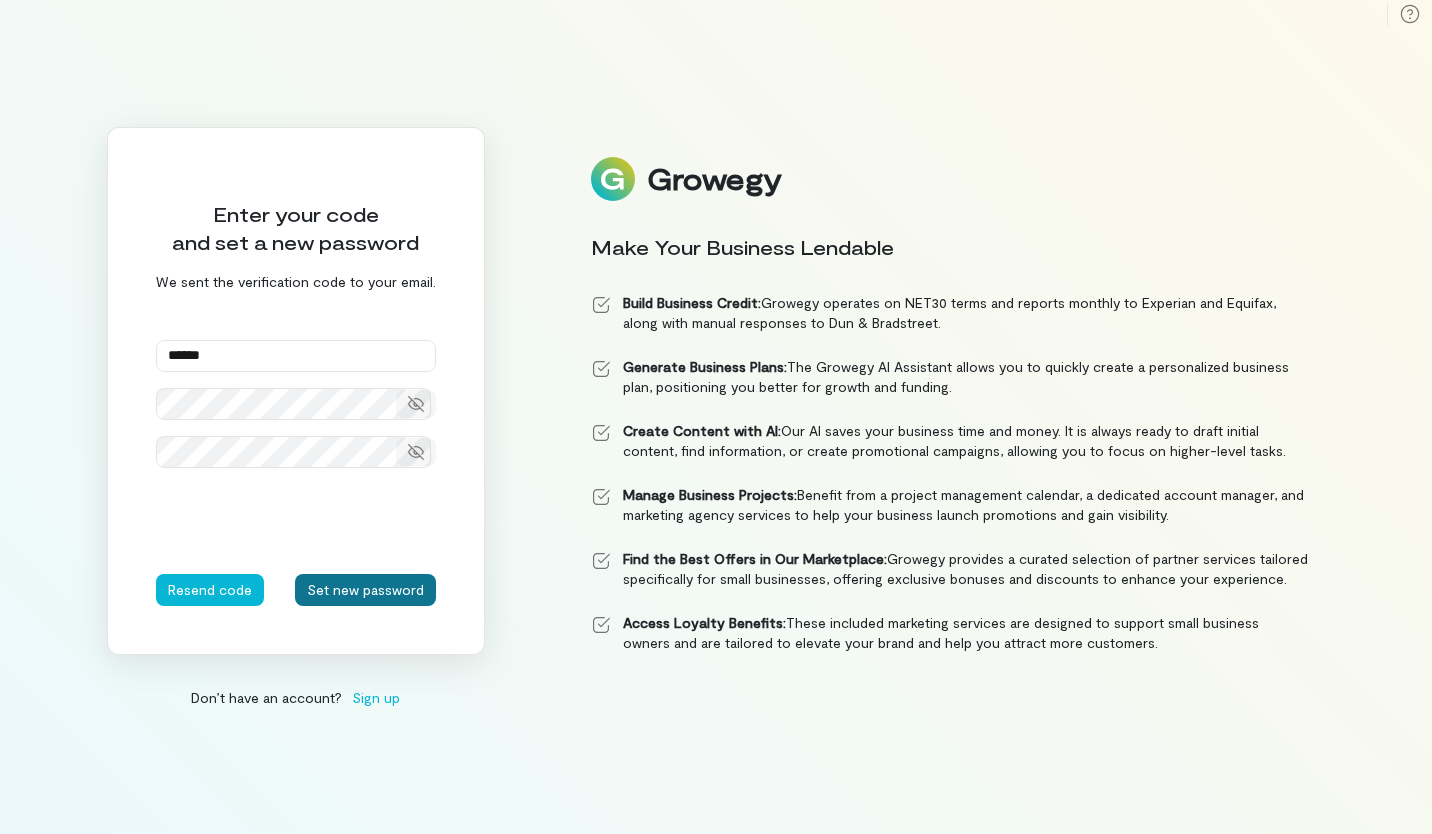 click on "Set new password" at bounding box center [365, 590] 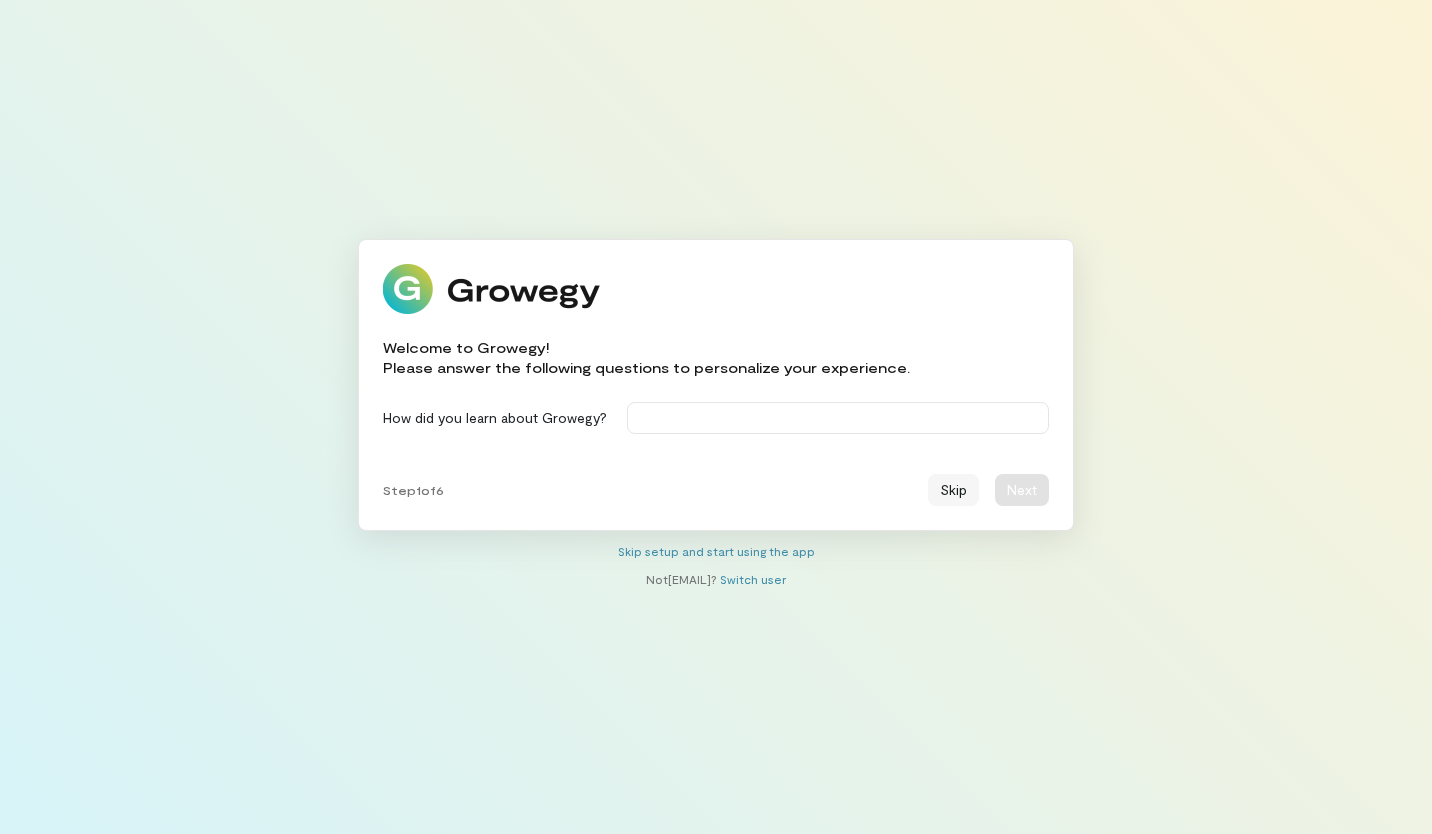 click on "Skip" at bounding box center (953, 490) 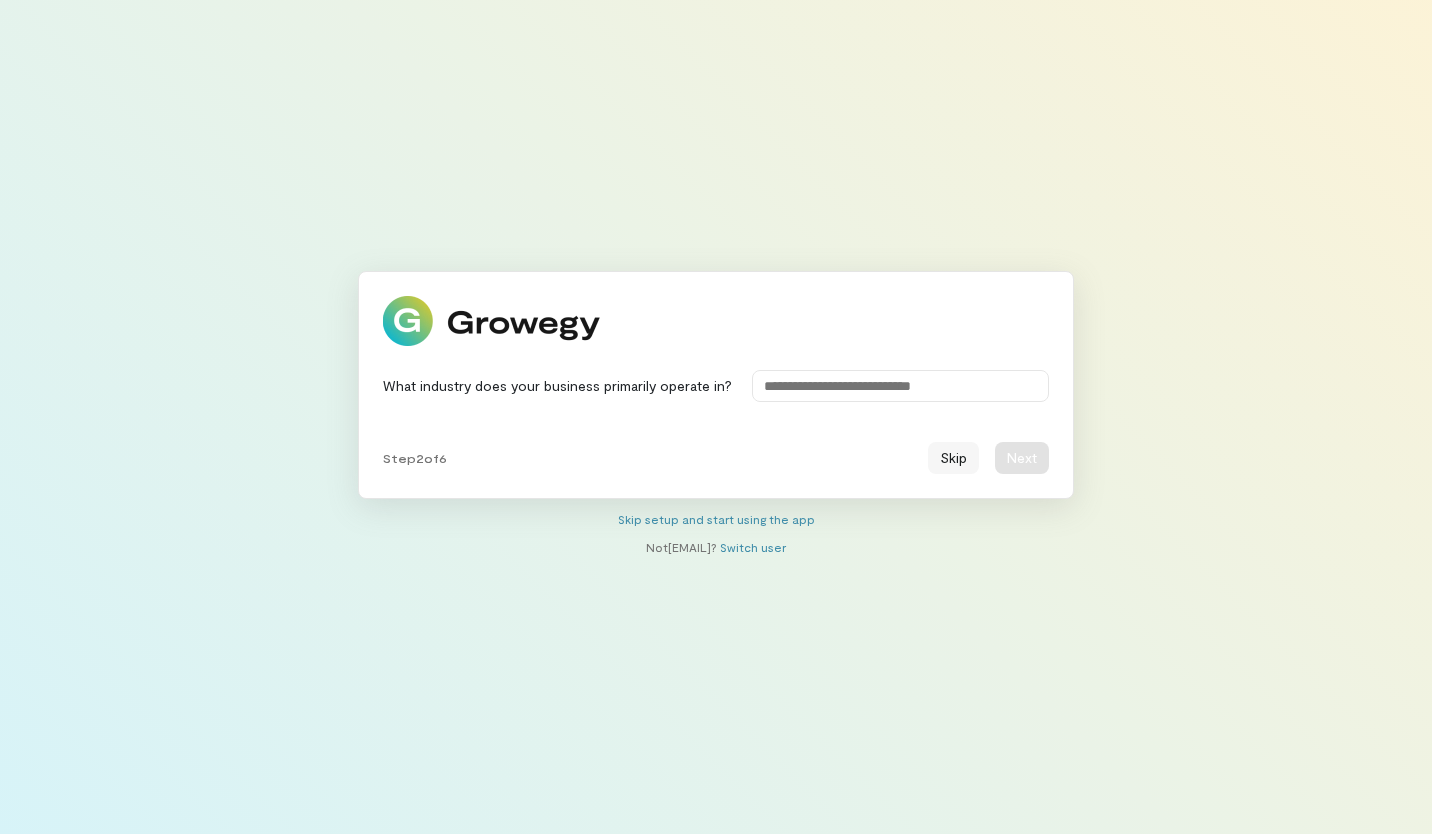 click on "Skip" at bounding box center (953, 458) 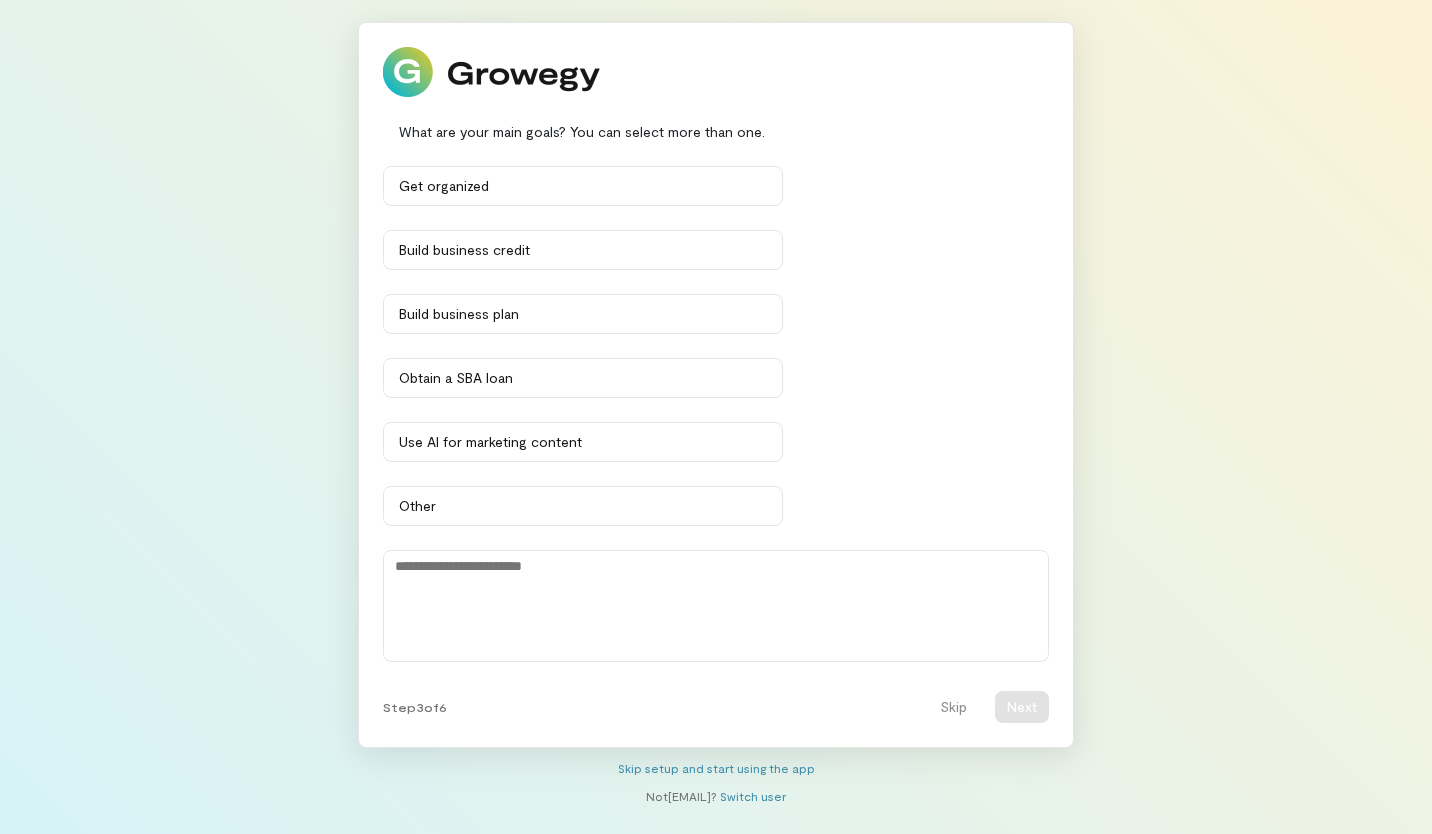 click on "Get organized Build business credit Build business plan Obtain a SBA loan Use AI for marketing content Other" at bounding box center (716, 416) 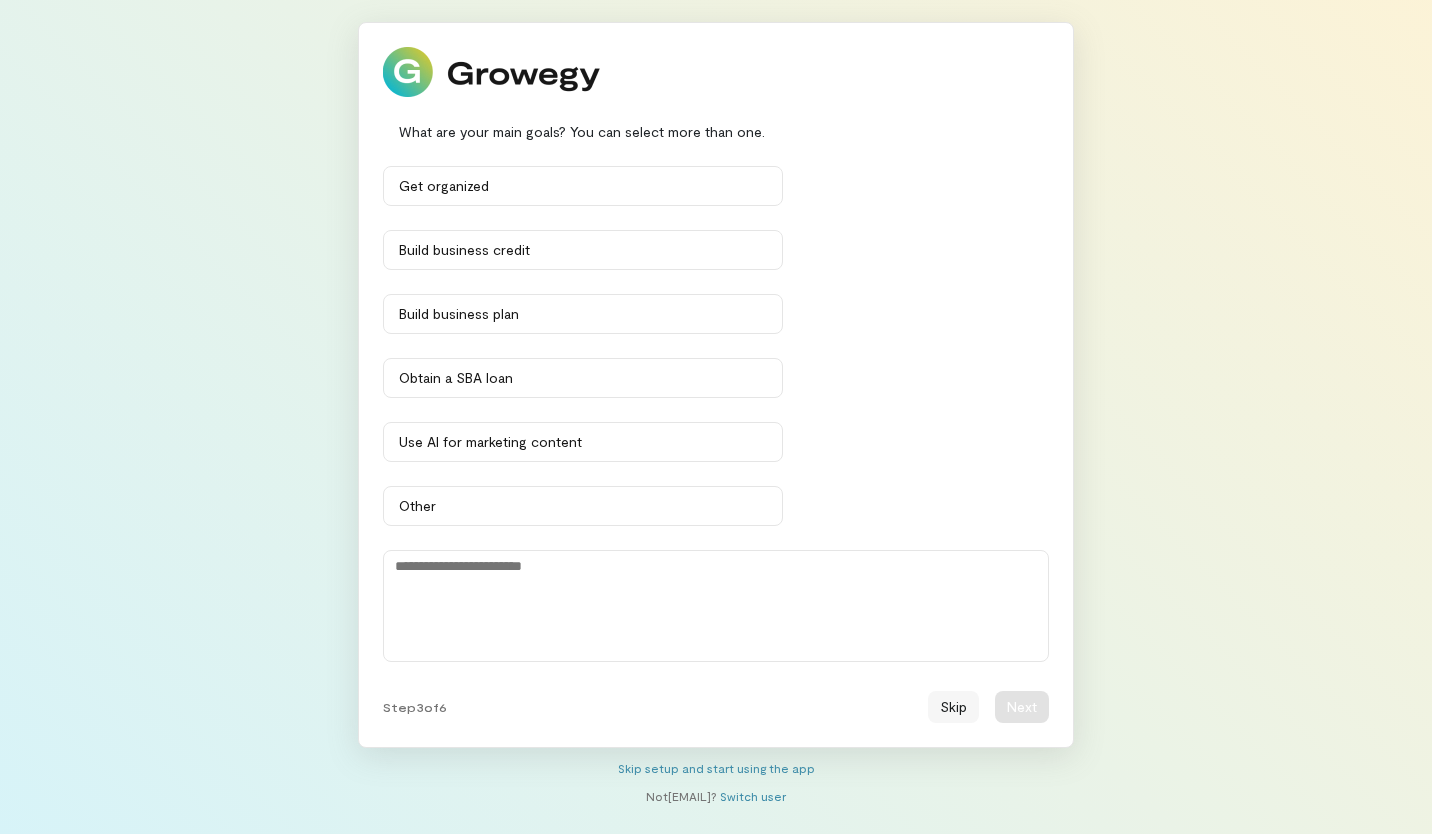 click on "Skip" at bounding box center [953, 707] 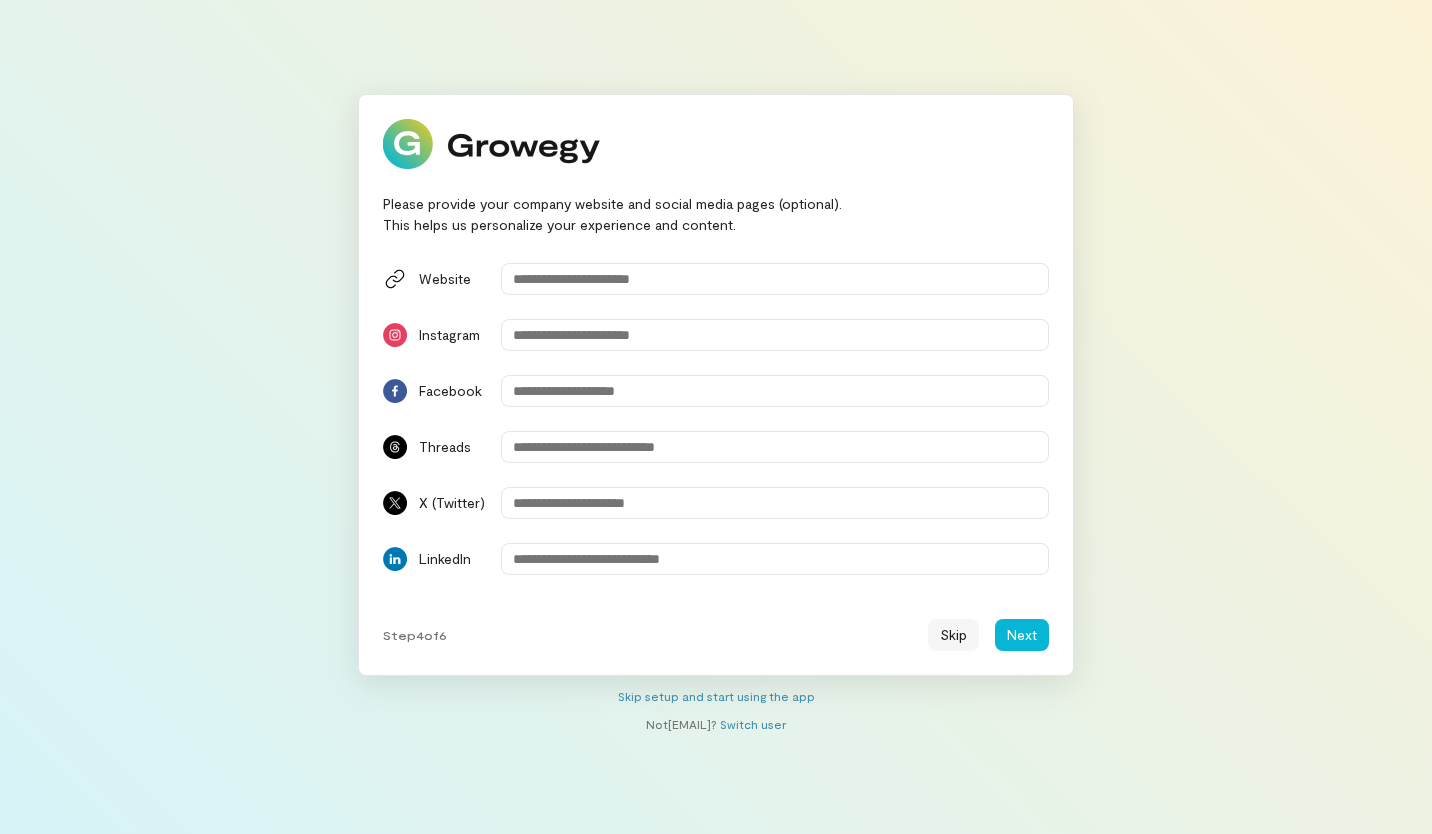 click on "Skip" at bounding box center (953, 635) 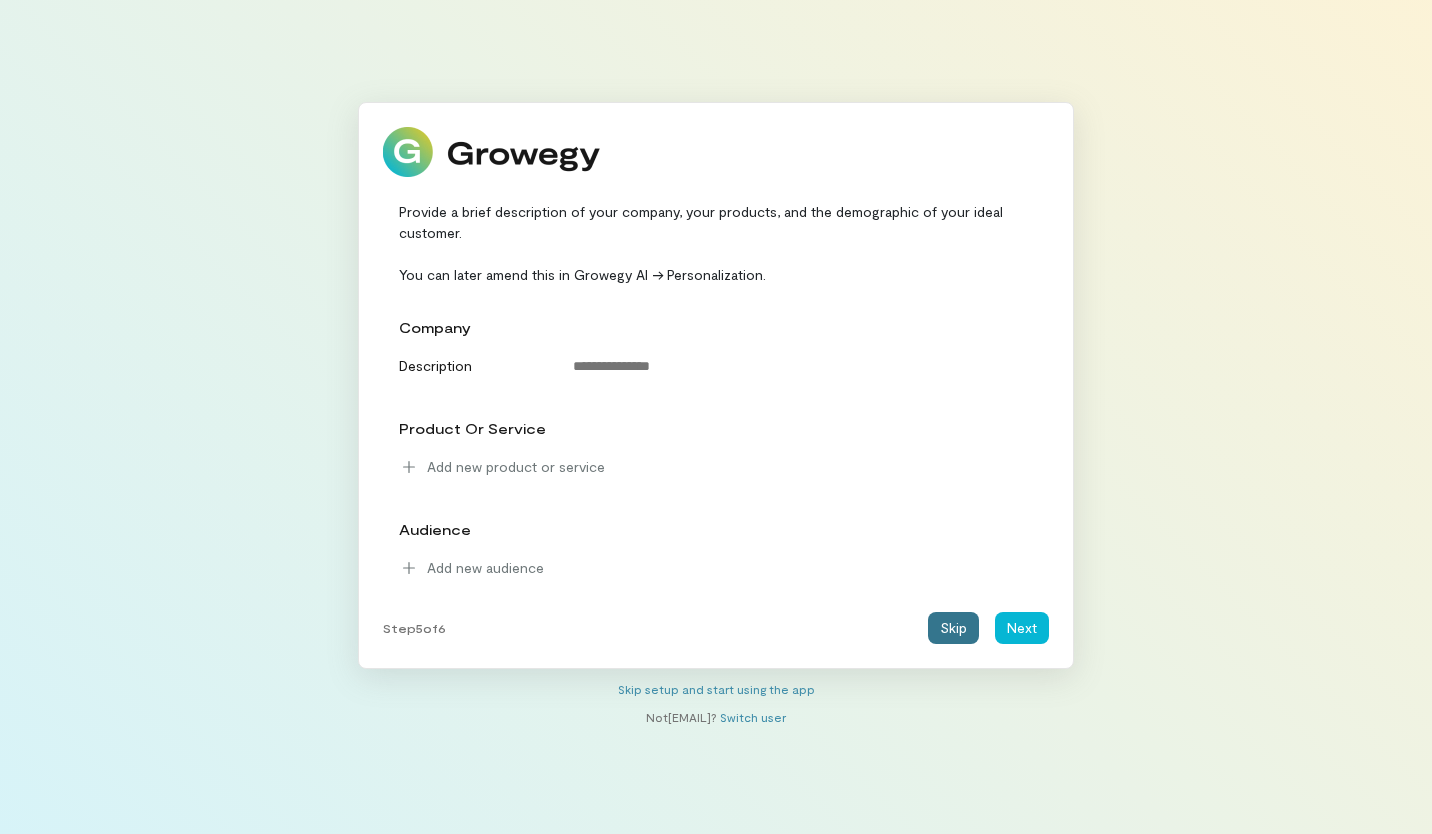 click on "Skip" at bounding box center (953, 628) 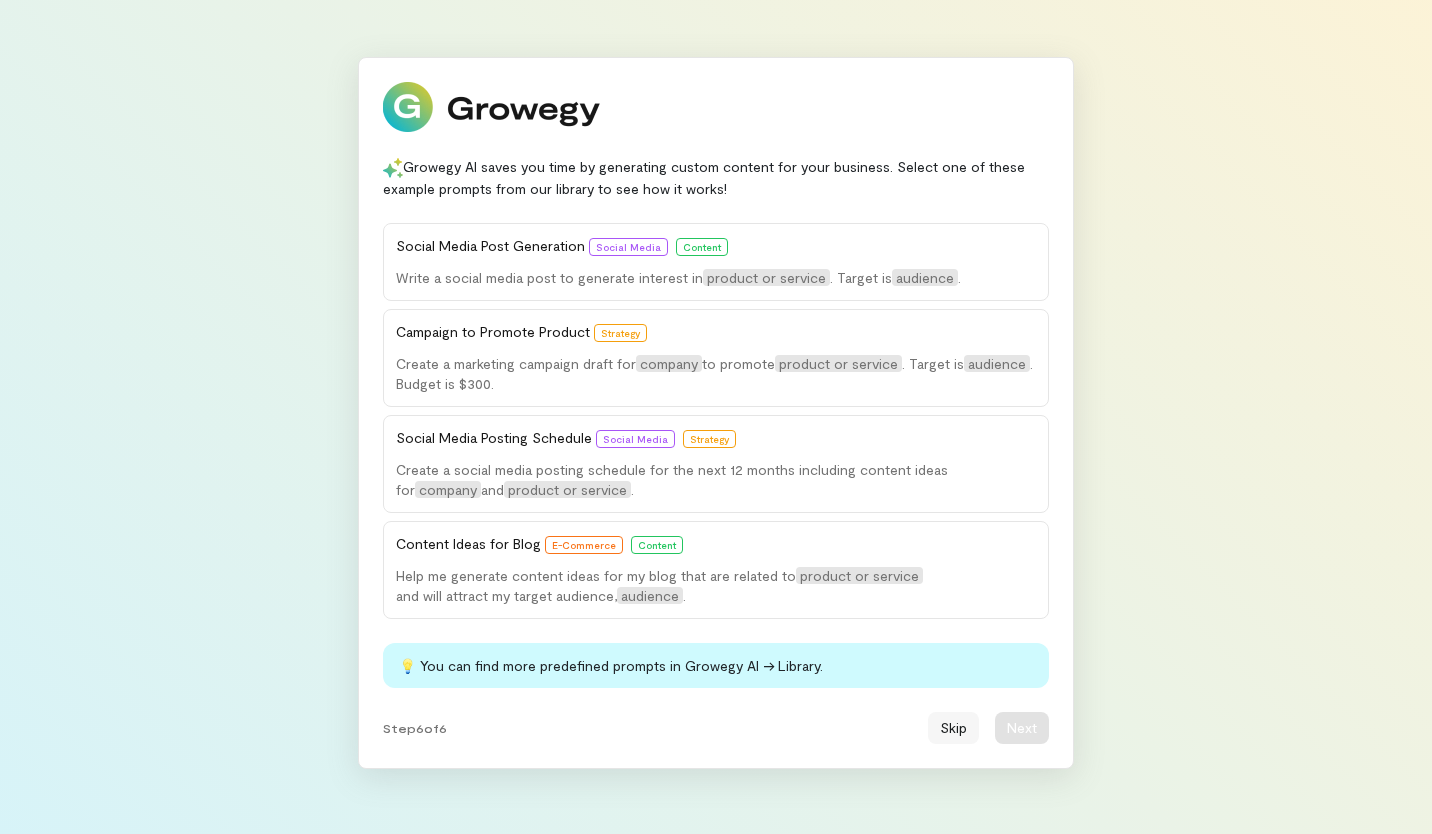 click on "Skip" at bounding box center [953, 728] 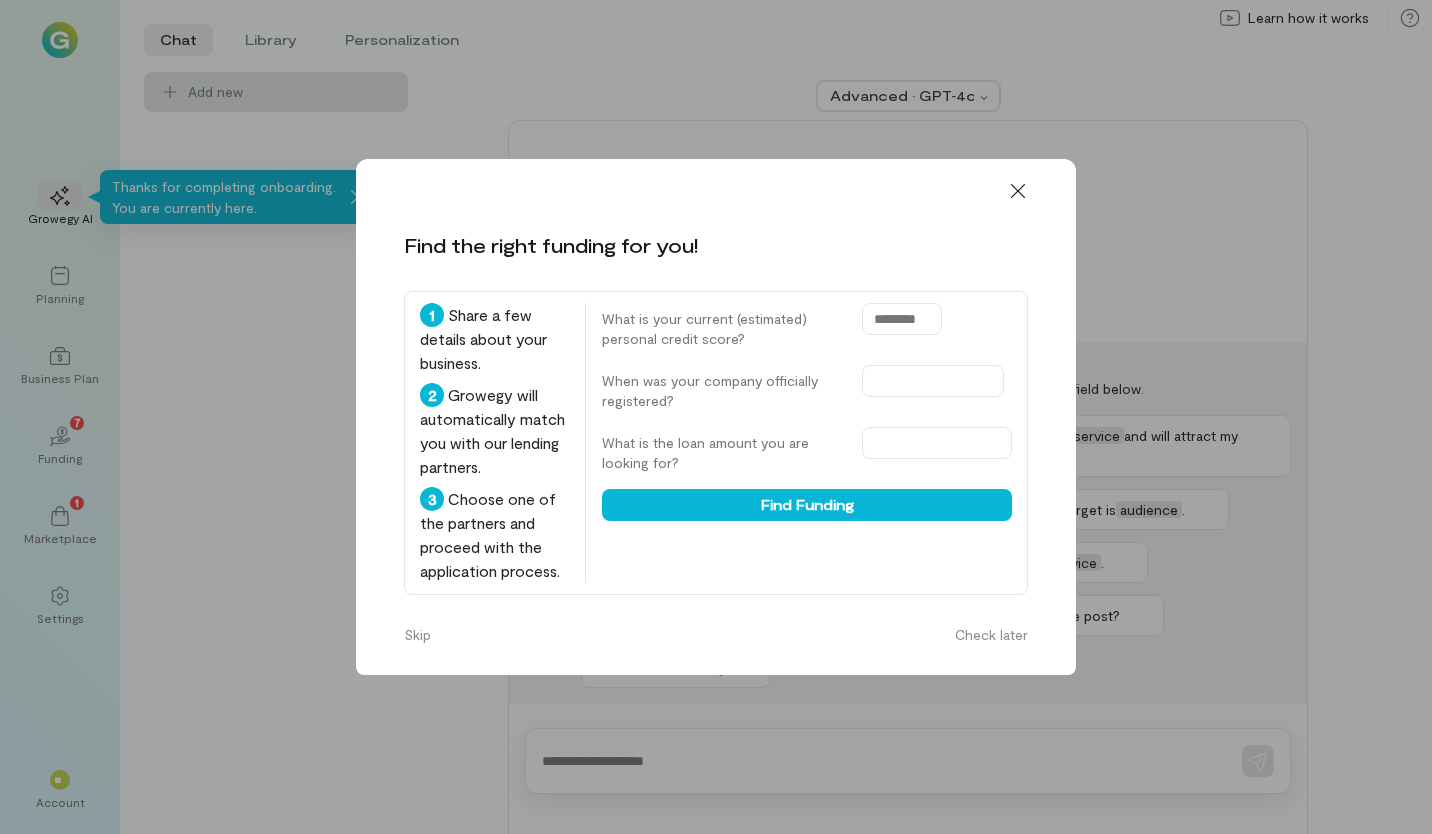 click on "Find the right funding for you! 1   Share a few details about your business. 2   Growegy will automatically match you with our lending partners. 3   Choose one of the partners and proceed with the application process. What is your current (estimated) personal credit score? When was your company officially registered? What is the loan amount you are looking for? Find Funding Skip Check later" at bounding box center (716, 417) 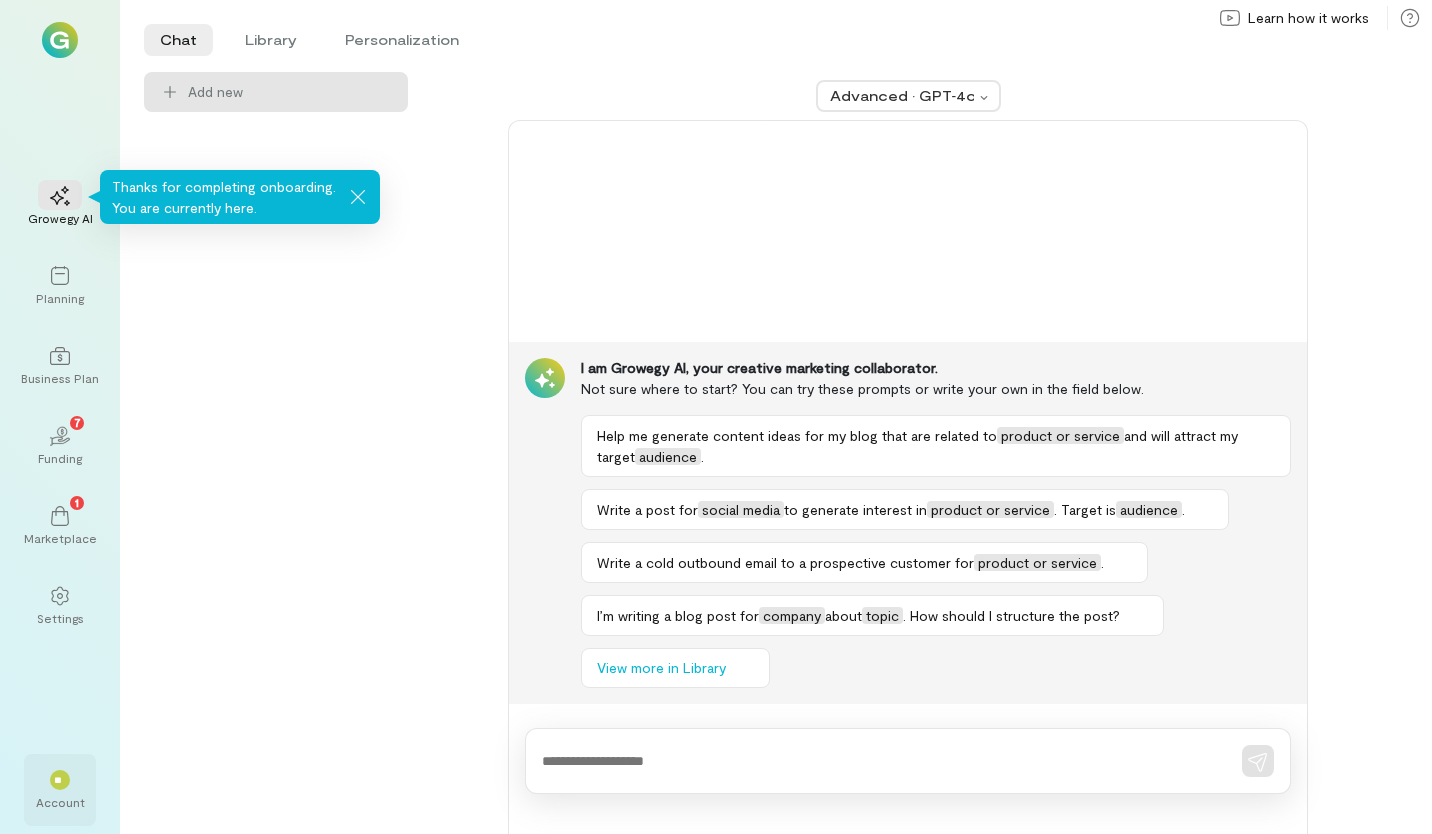 click on "**" at bounding box center (60, 780) 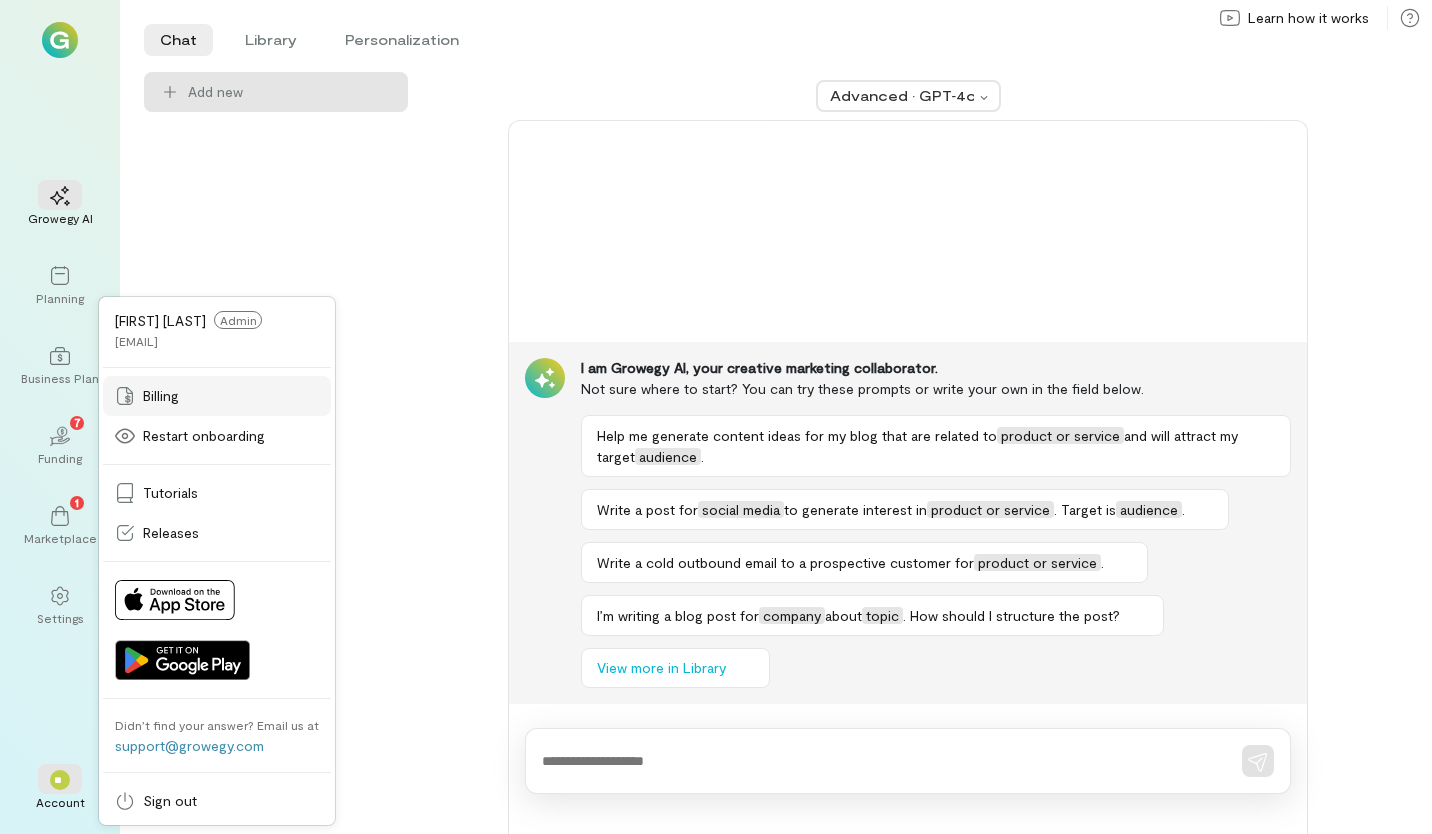 click on "Billing" at bounding box center [161, 396] 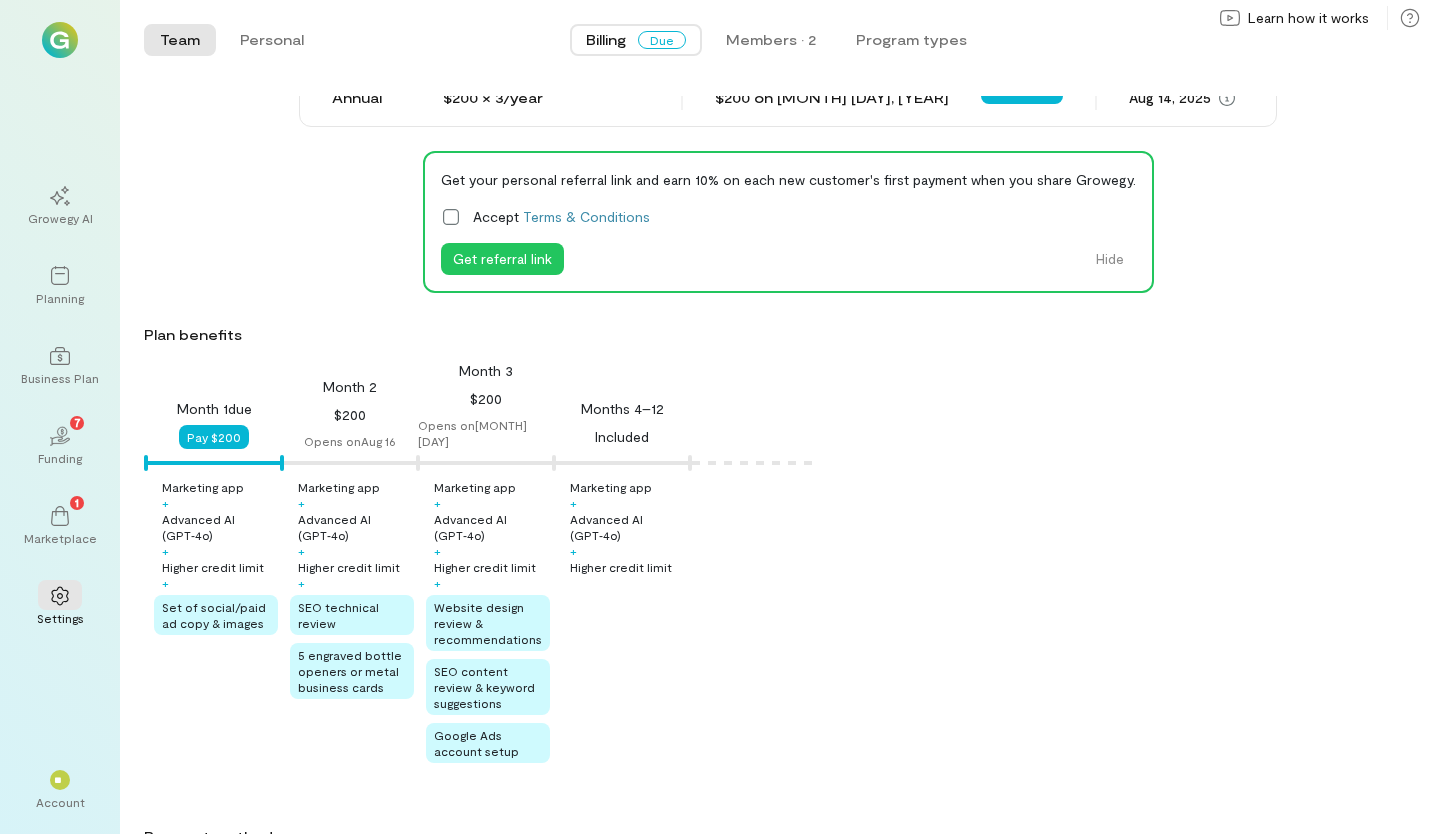 scroll, scrollTop: 0, scrollLeft: 0, axis: both 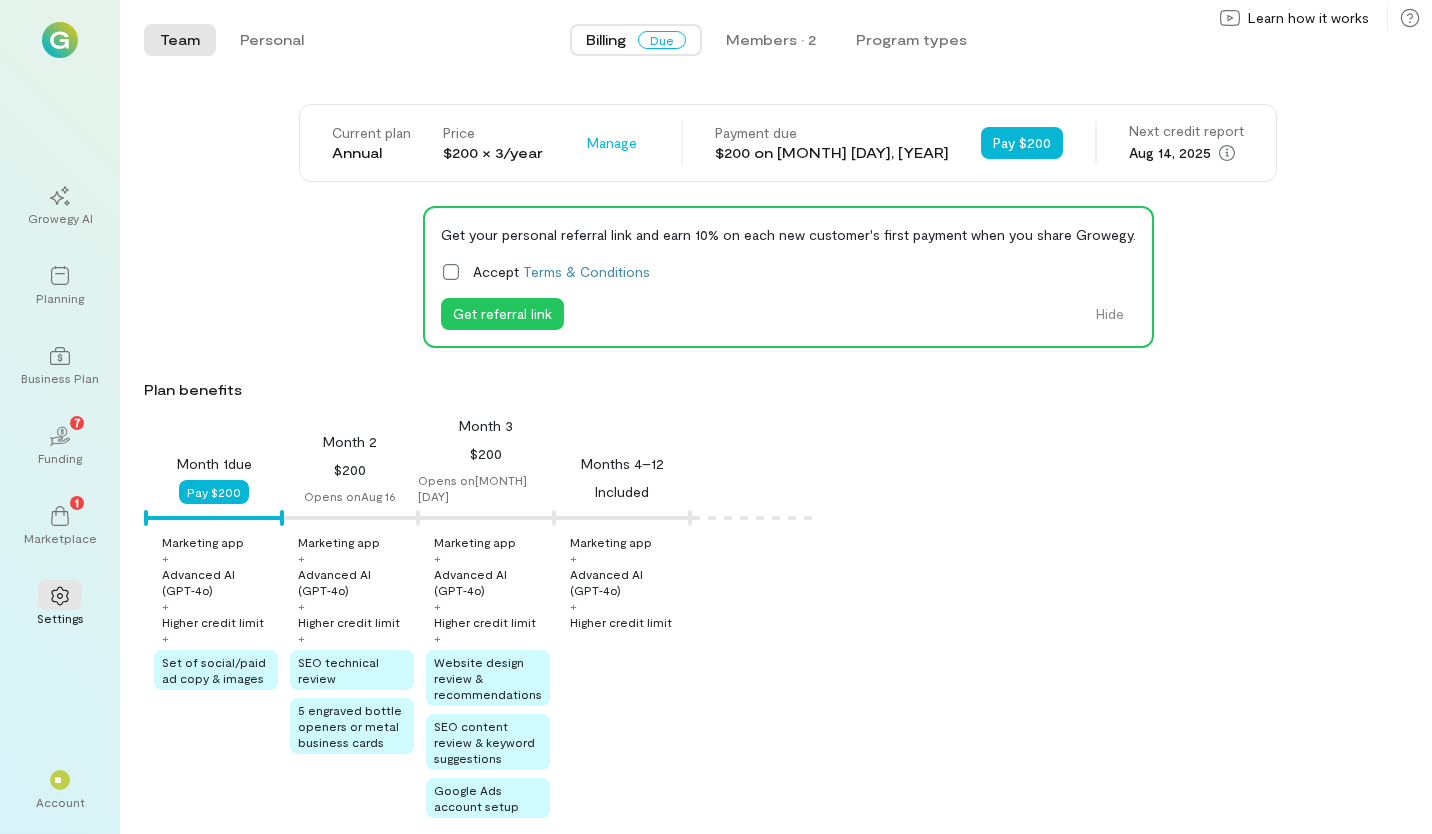 click at bounding box center [60, 40] 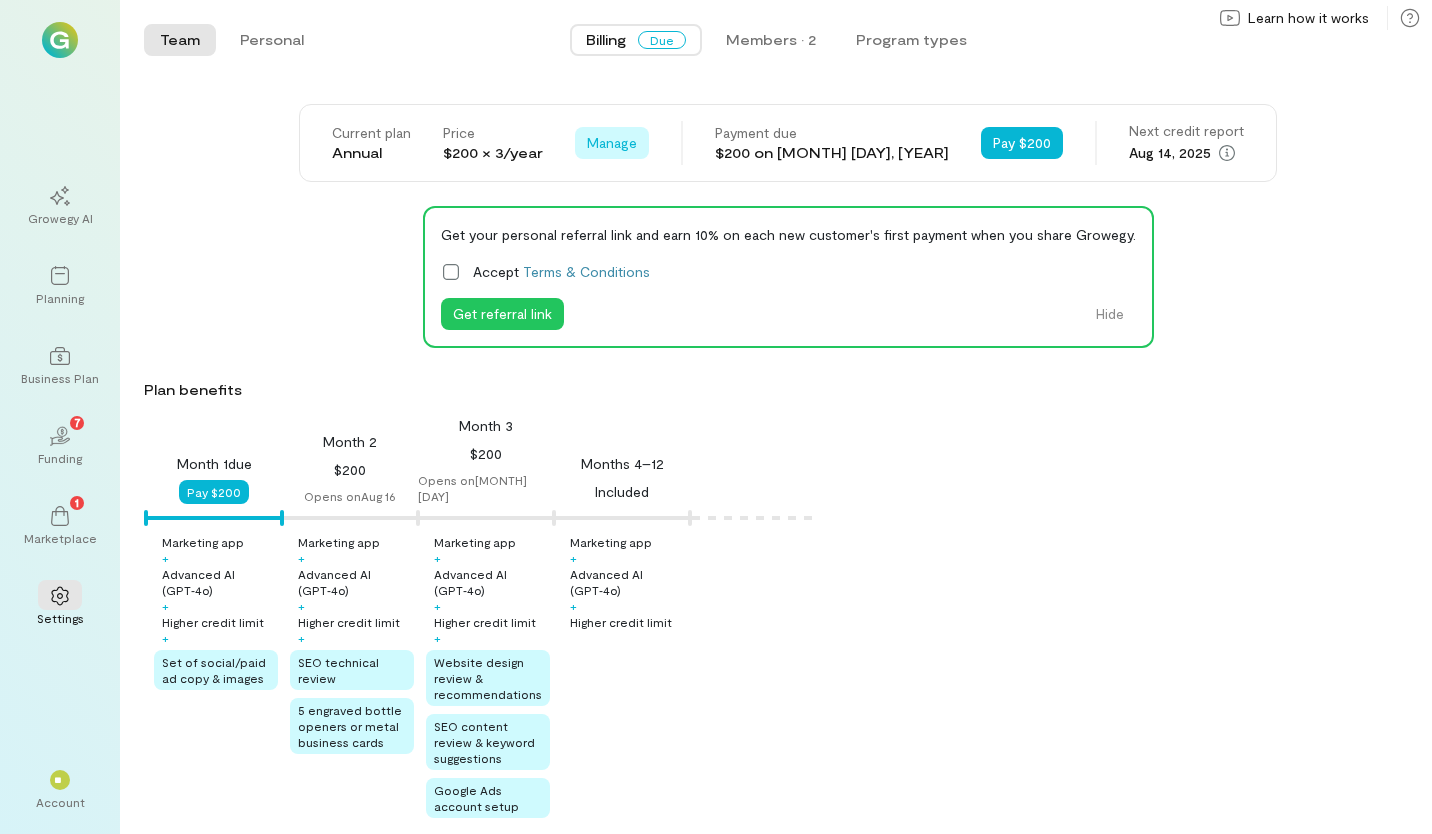 click on "Manage" at bounding box center (612, 143) 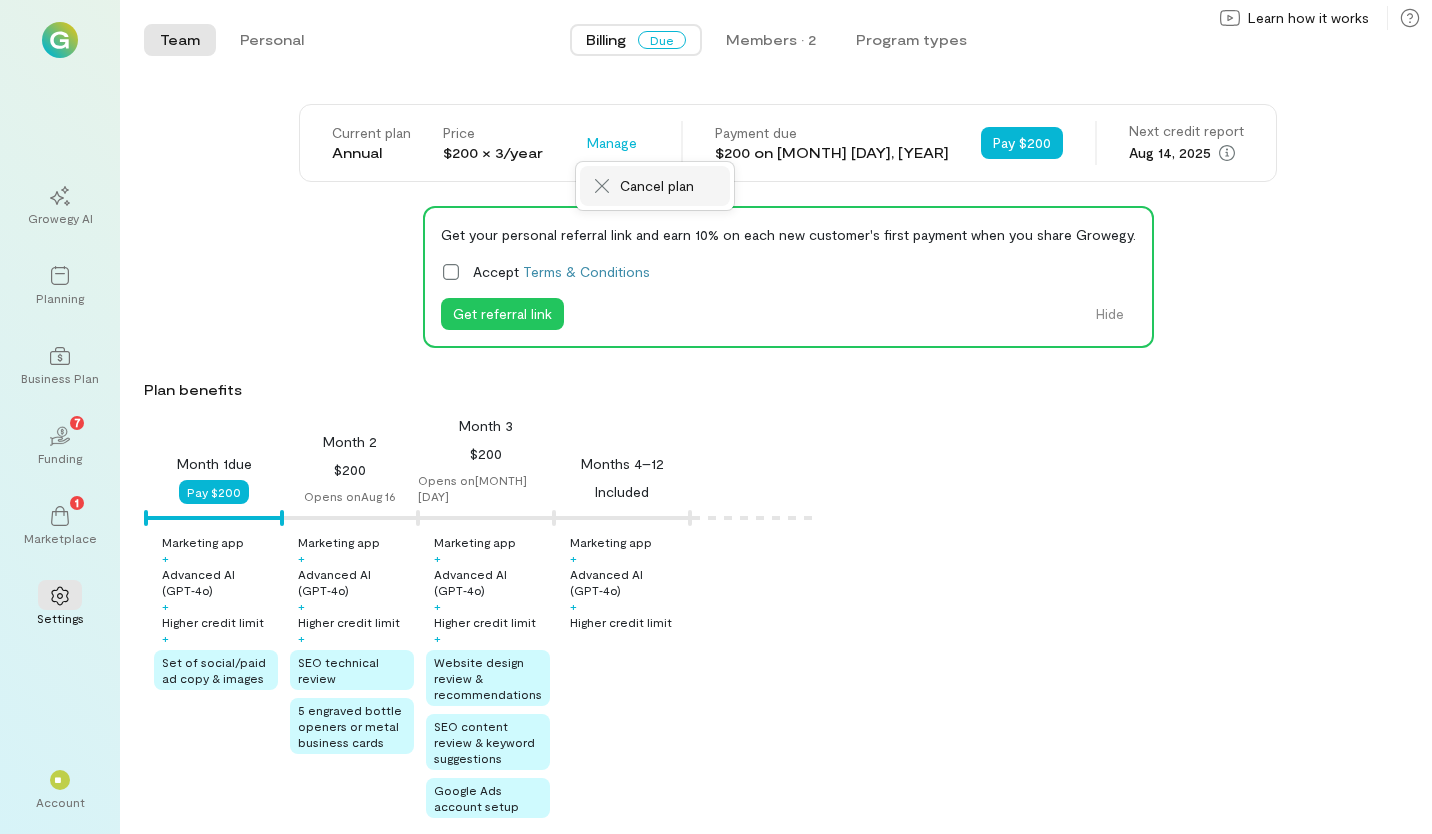 click on "Cancel plan" at bounding box center (657, 186) 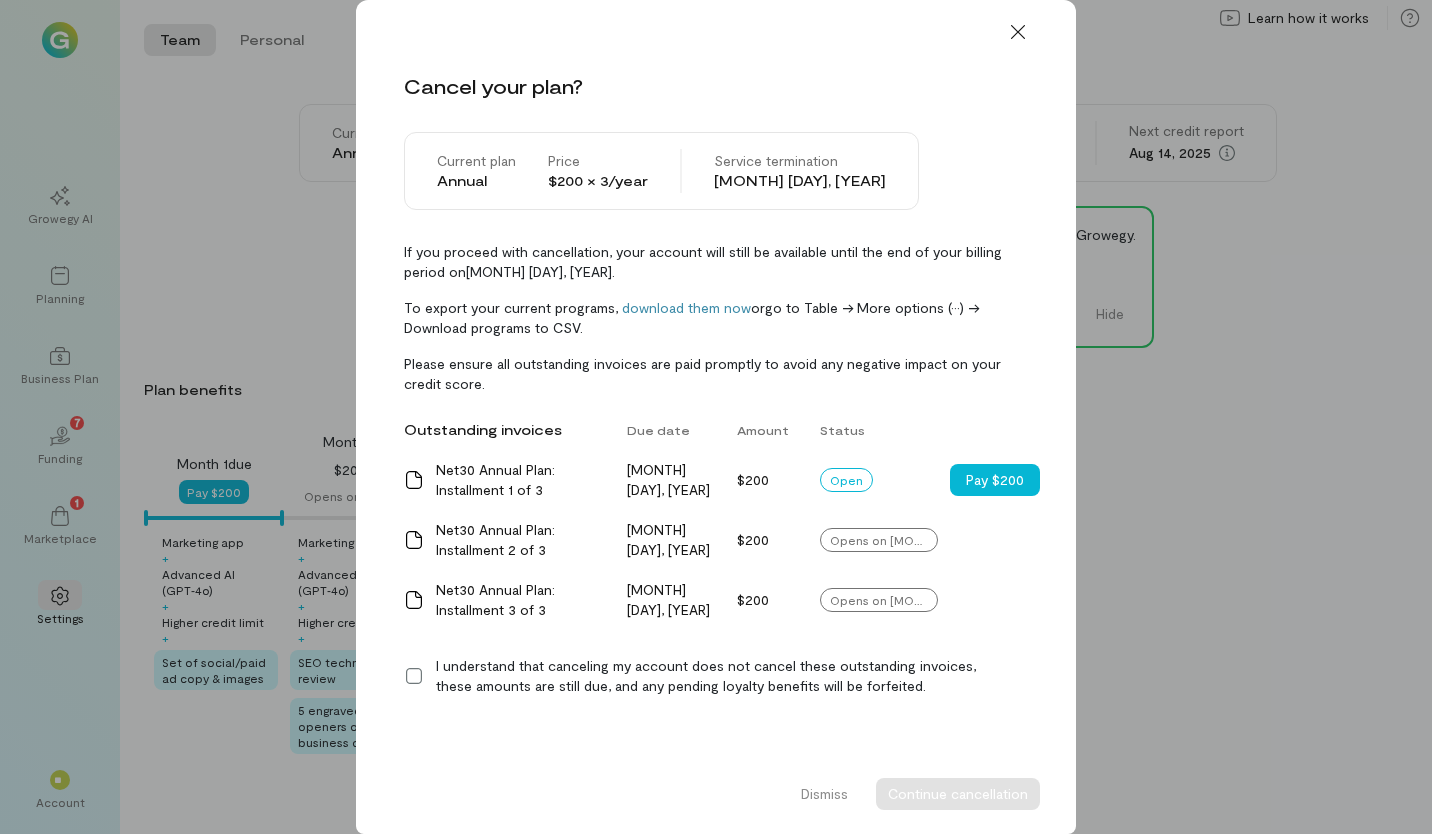 click 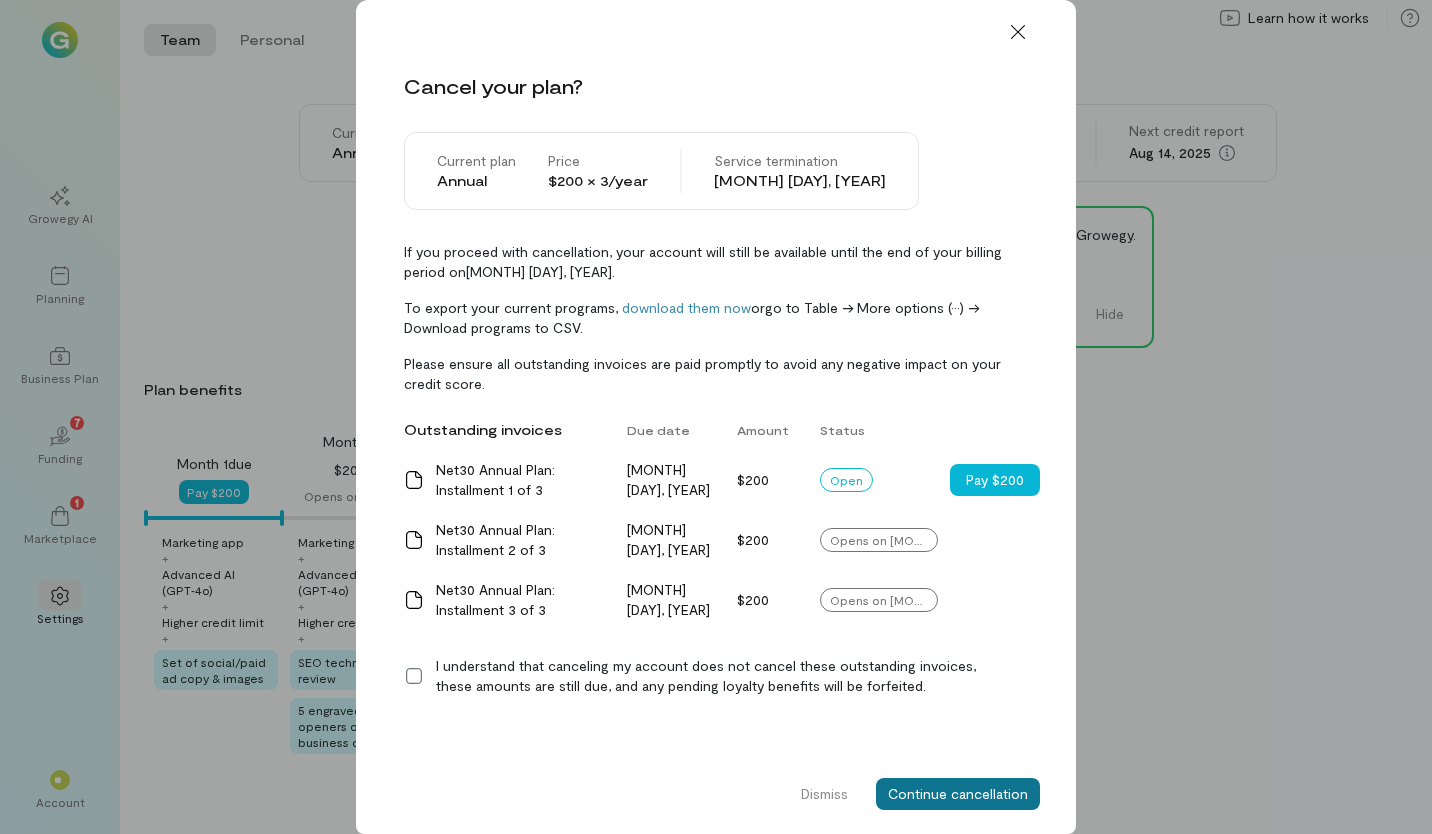 click on "Continue cancellation" at bounding box center [958, 794] 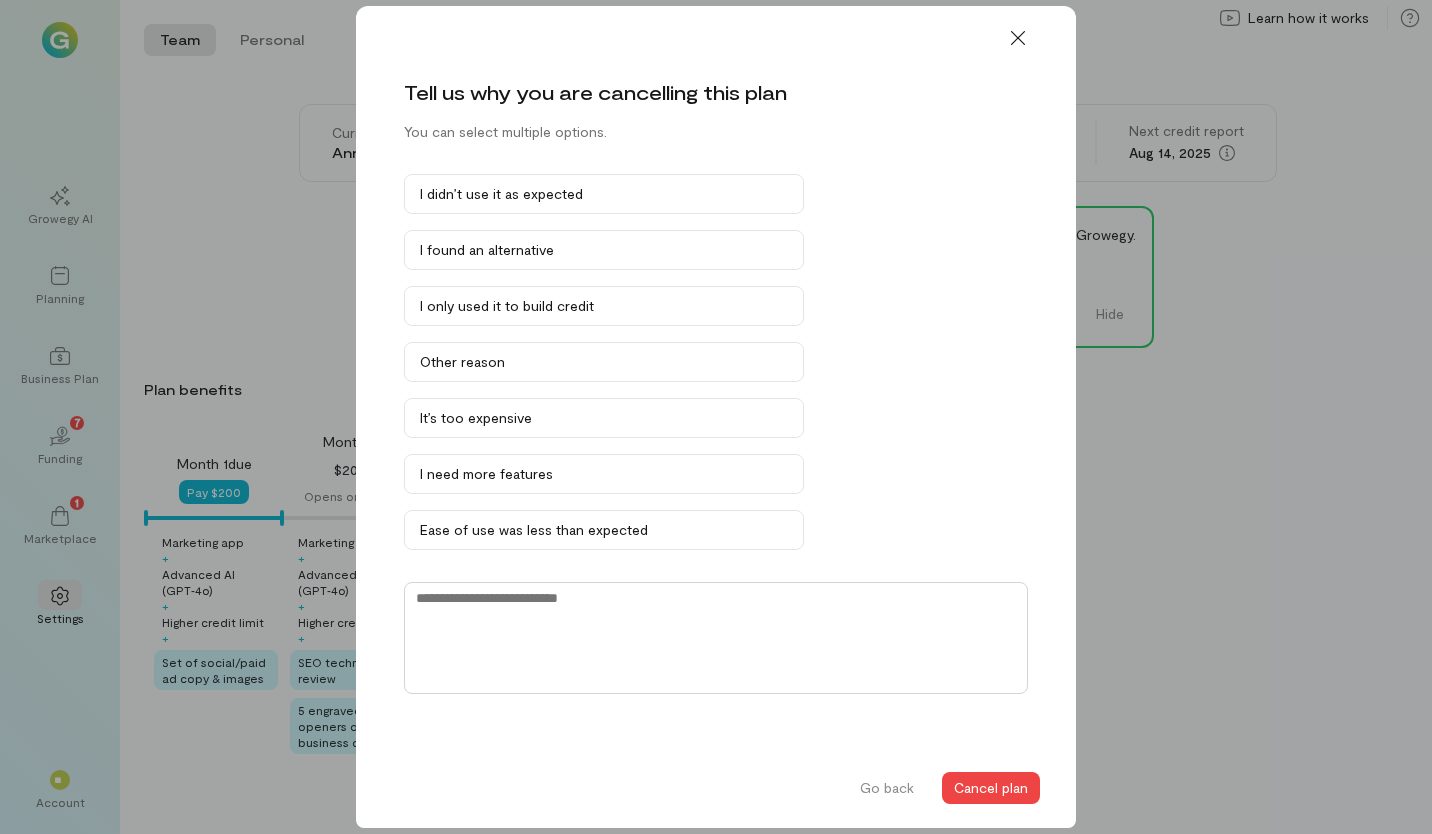 click at bounding box center (716, 638) 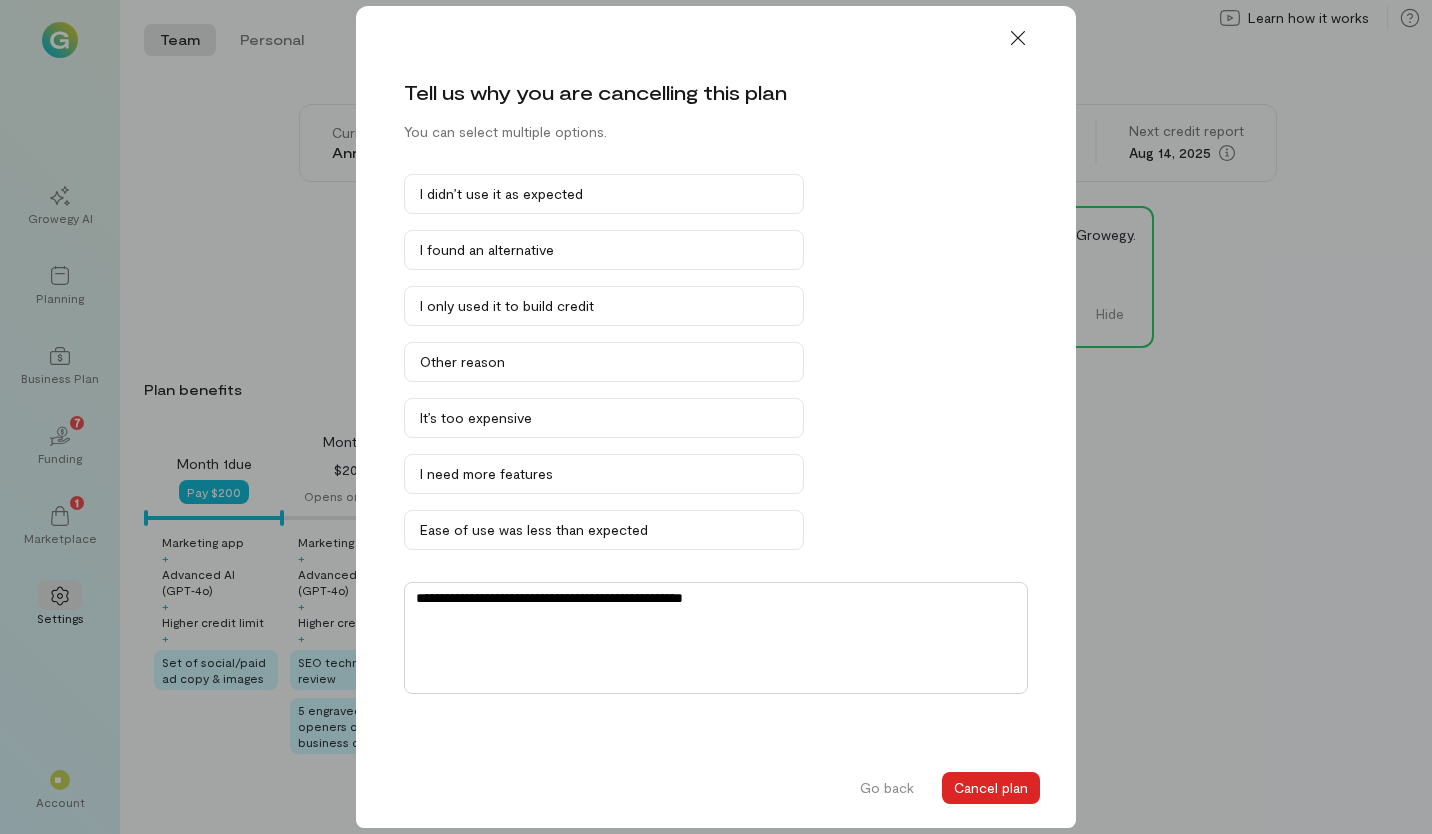 type on "**********" 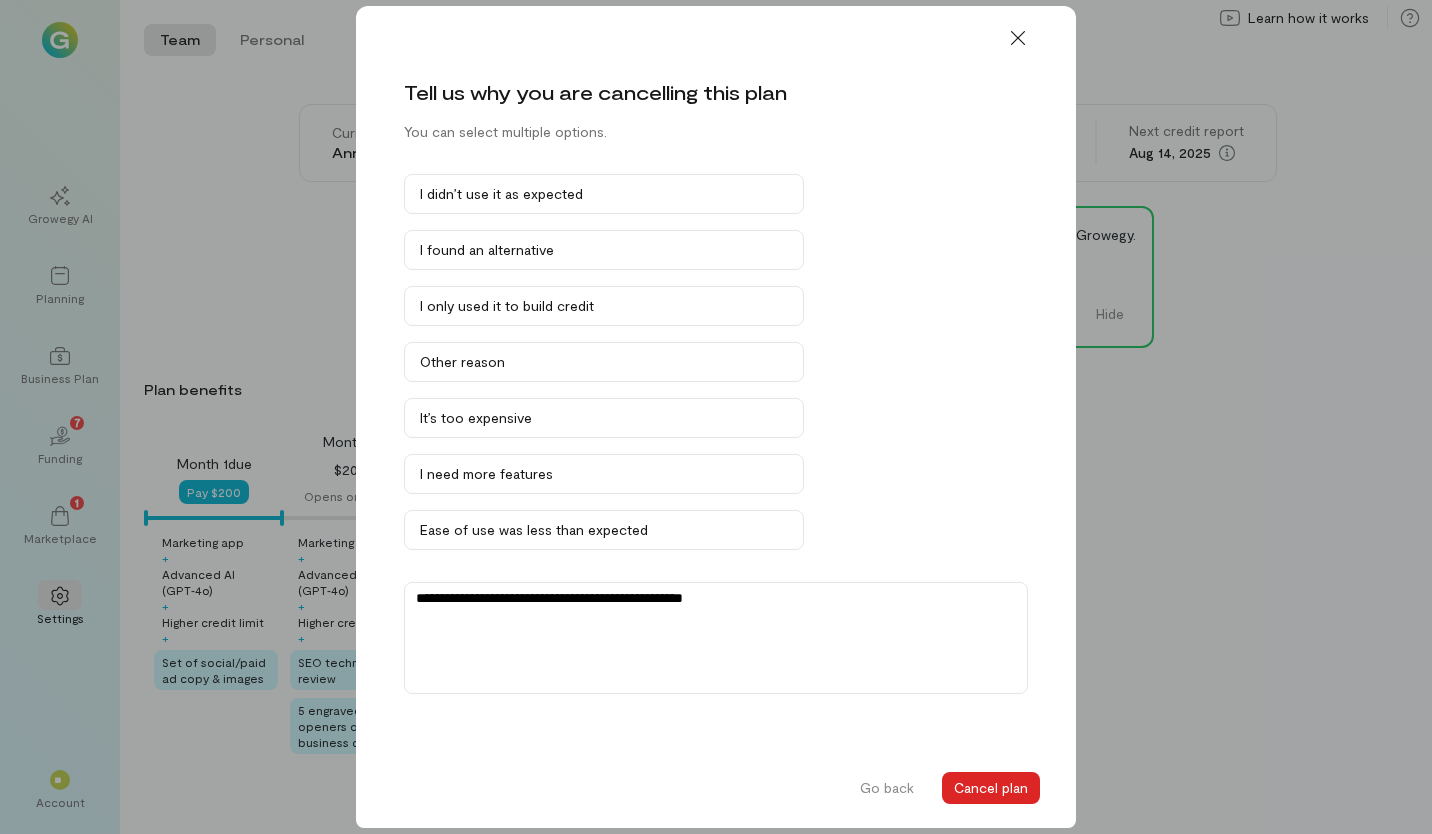 click on "Cancel plan" at bounding box center [991, 788] 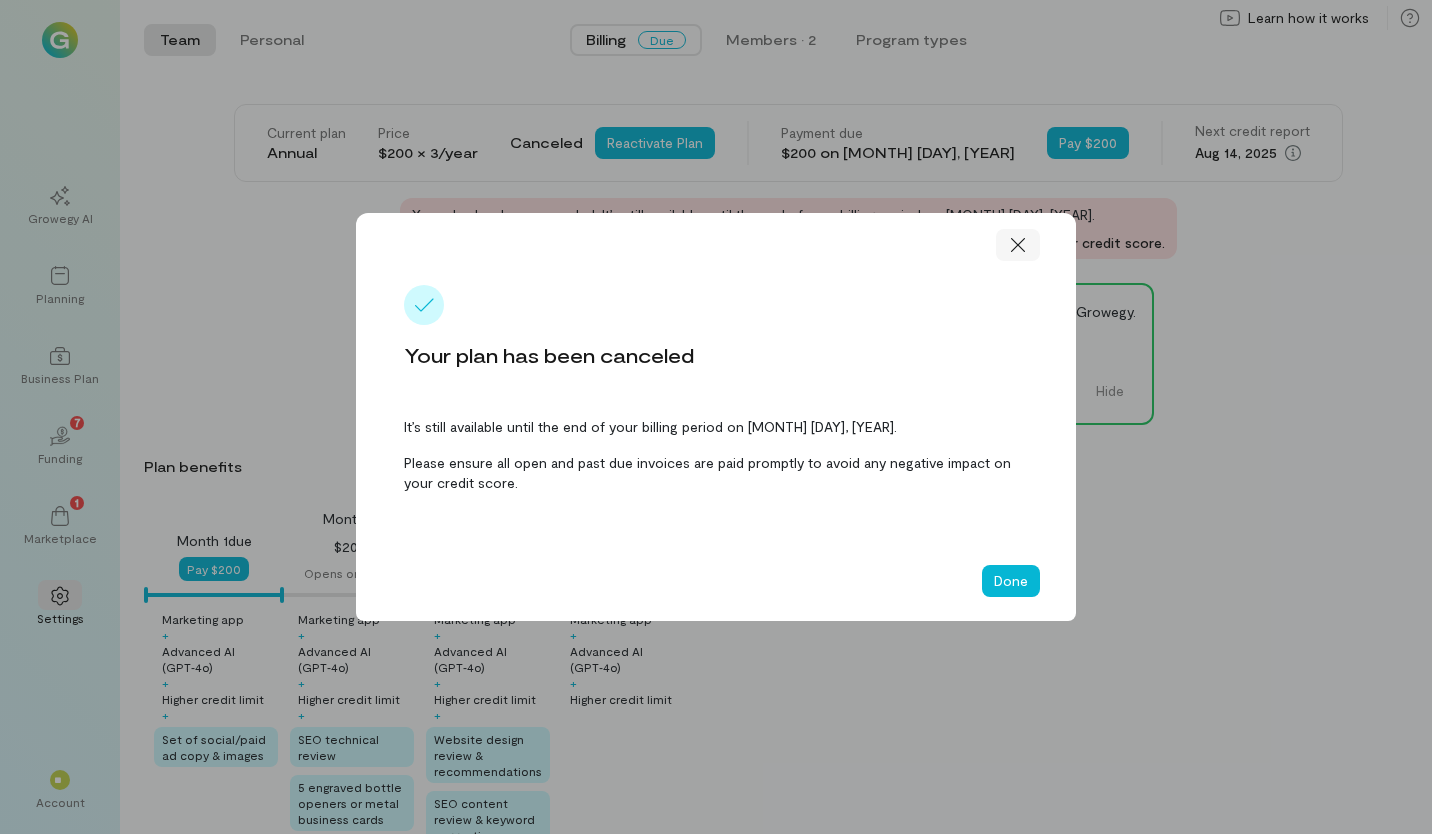 click 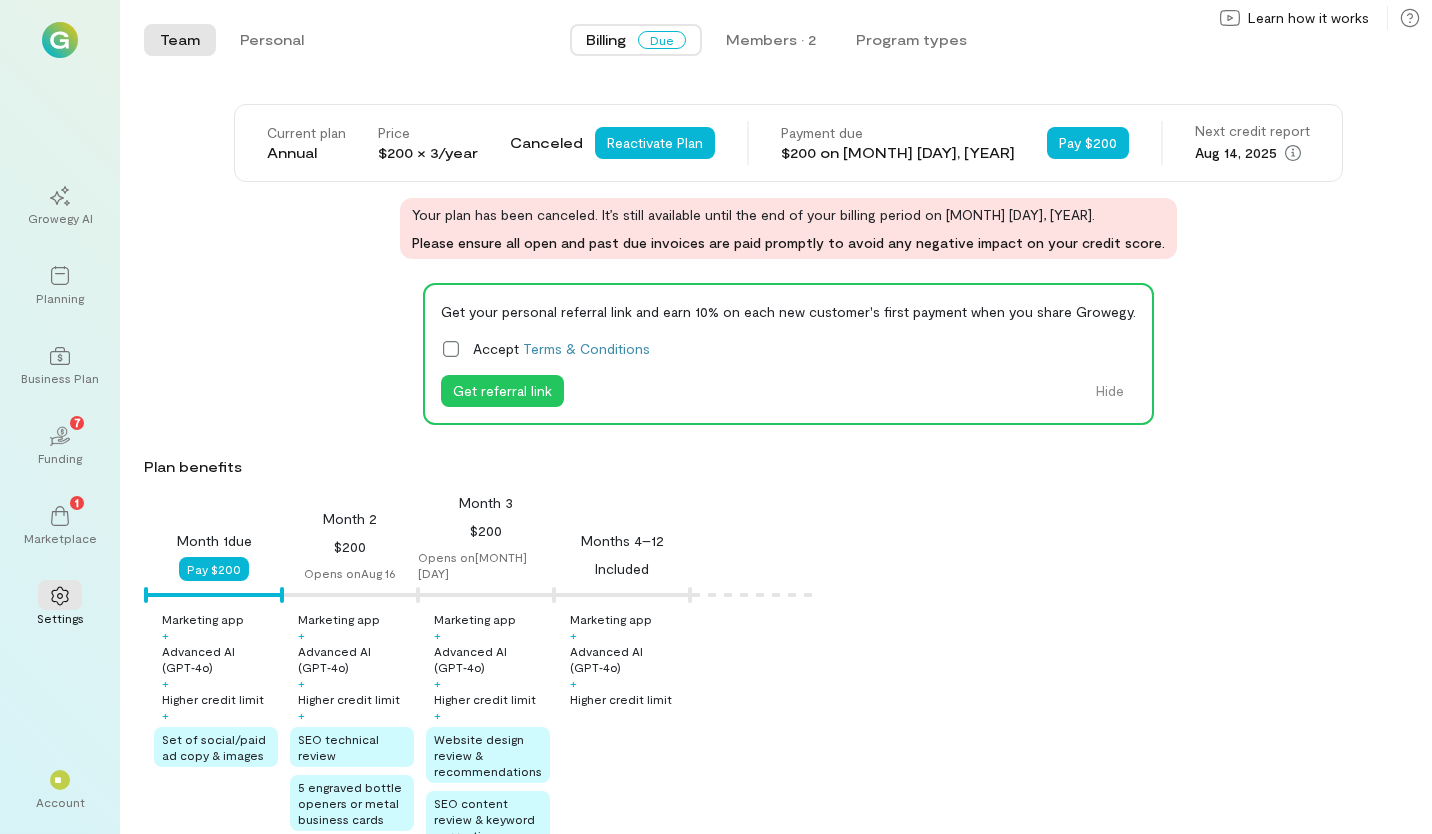 click at bounding box center [60, 40] 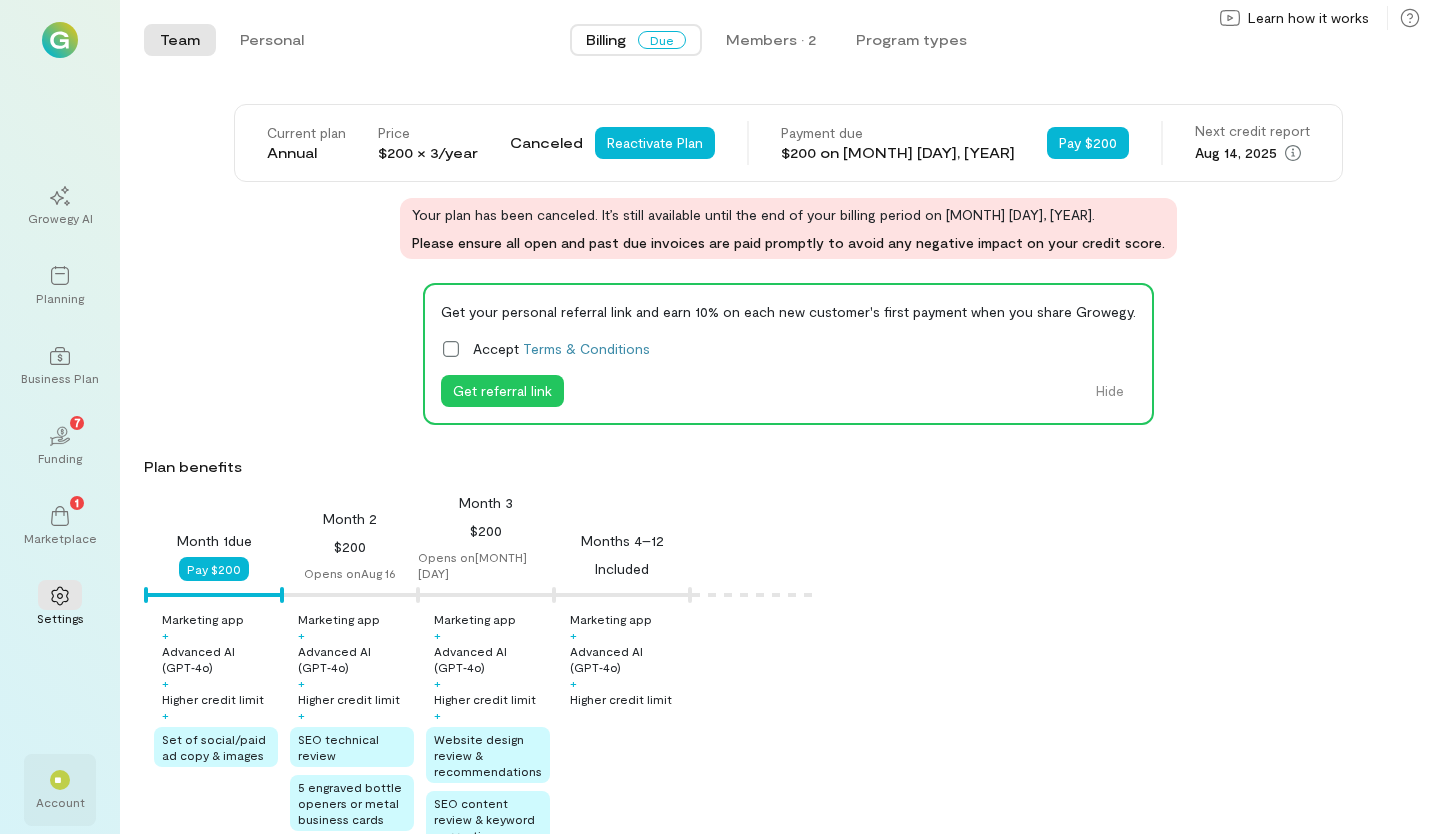 click on "Account" at bounding box center [60, 802] 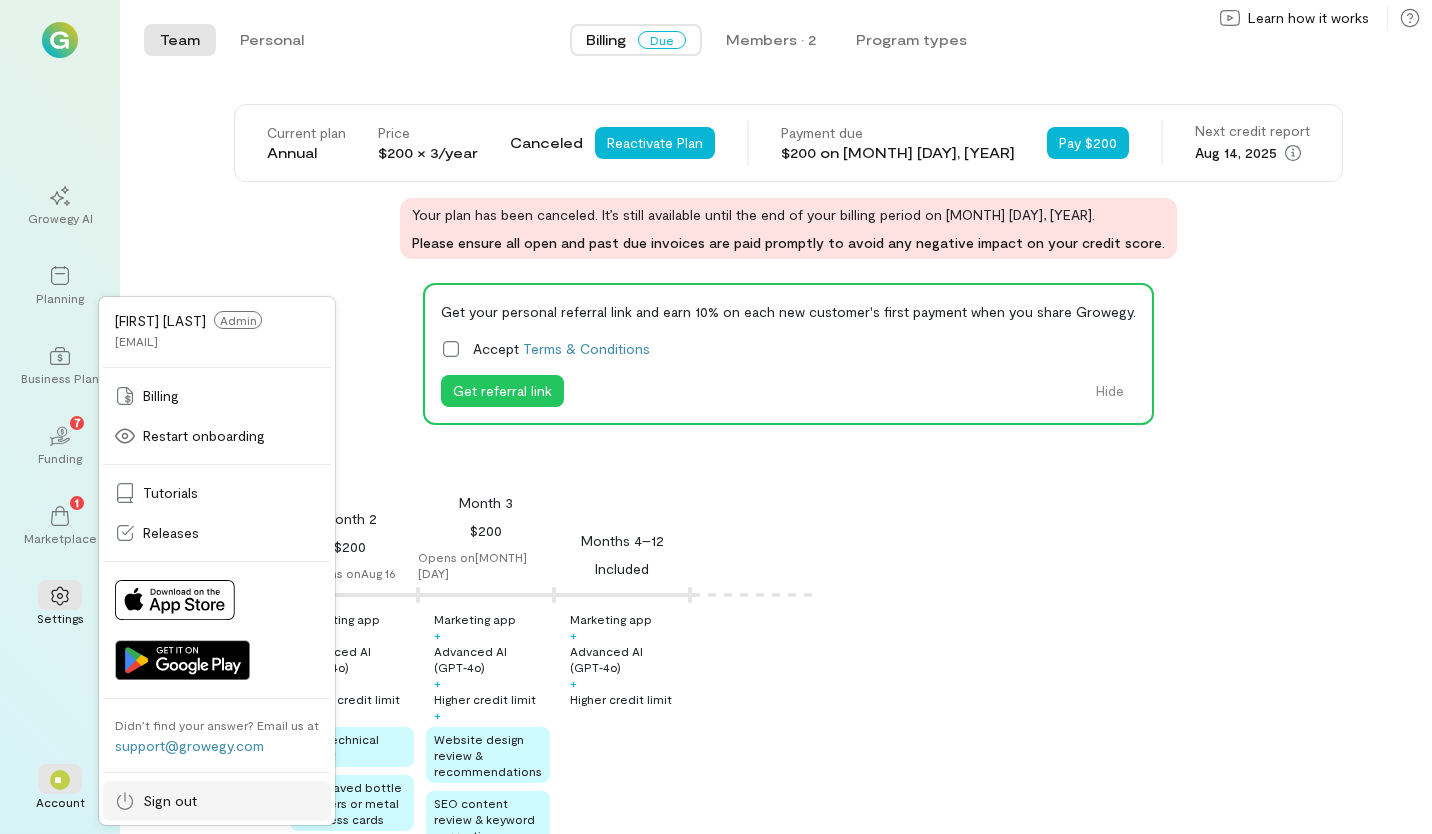 click on "Sign out" at bounding box center (170, 801) 